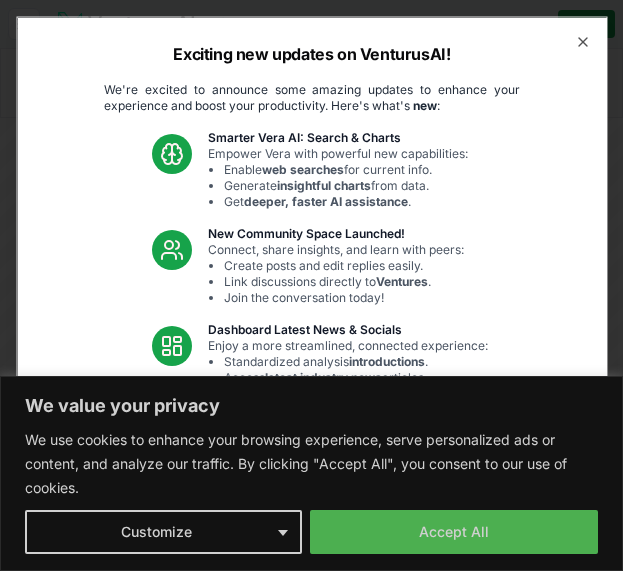 scroll, scrollTop: 0, scrollLeft: 0, axis: both 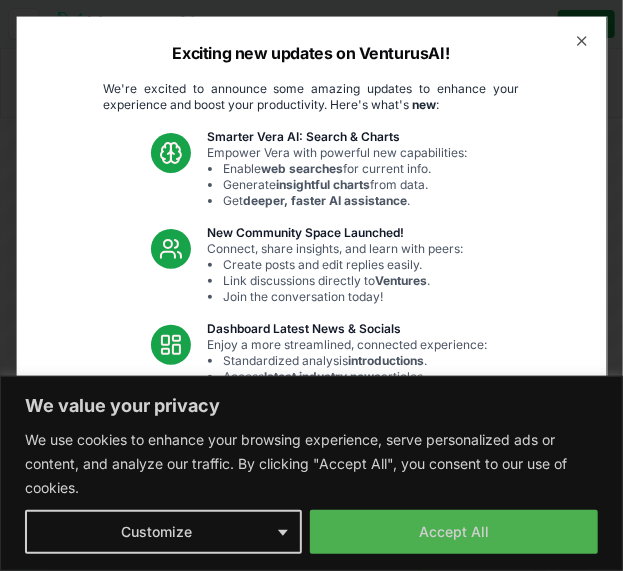 click on "Fixes and UI Polish" at bounding box center [341, 425] 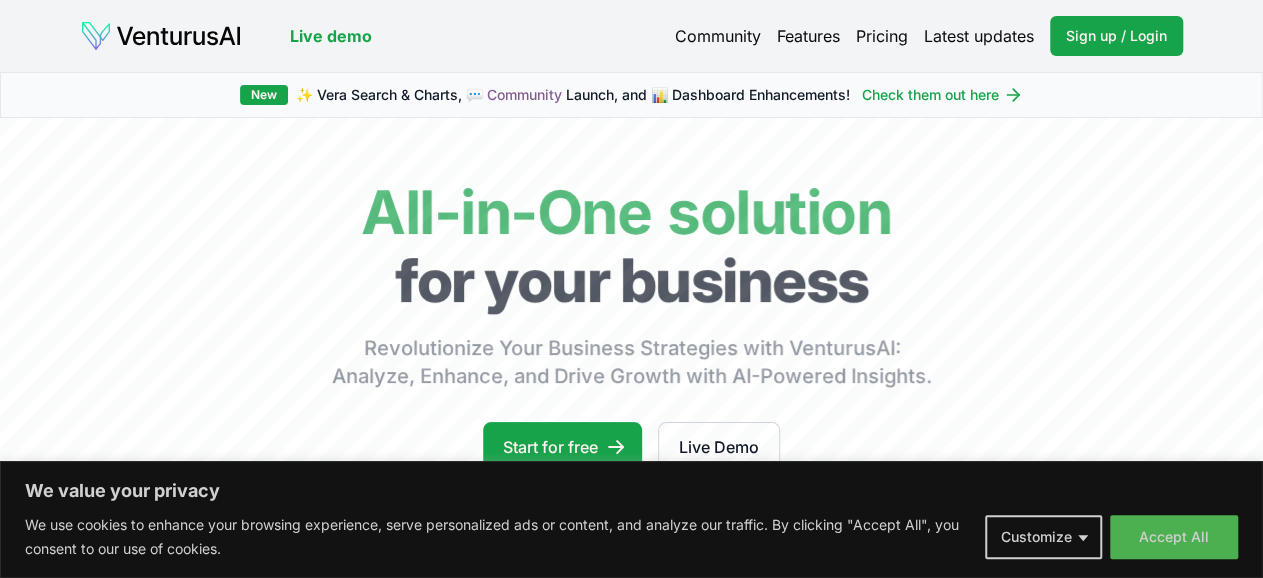 click on "We value your privacy We use cookies to enhance your browsing experience, serve personalized ads or content, and analyze our traffic. By clicking "Accept All", you consent to our use of cookies. Customize    Accept All Customize Consent Preferences   We use cookies to help you navigate efficiently and perform certain functions. You will find detailed information about all cookies under each consent category below. The cookies that are categorized as "Necessary" are stored on your browser as they are essential for enabling the basic functionalities of the site. ...  Show more Necessary Always Active Necessary cookies are required to enable the basic features of this site, such as providing secure log-in or adjusting your consent preferences. These cookies do not store any personally identifiable data. Cookie cookieyes-consent Duration 1 year Description Cookie __cf_bm Duration 1 hour Description This cookie, set by Cloudflare, is used to support Cloudflare Bot Management.  Cookie _cfuvid Duration session lidc" at bounding box center [631, 289] 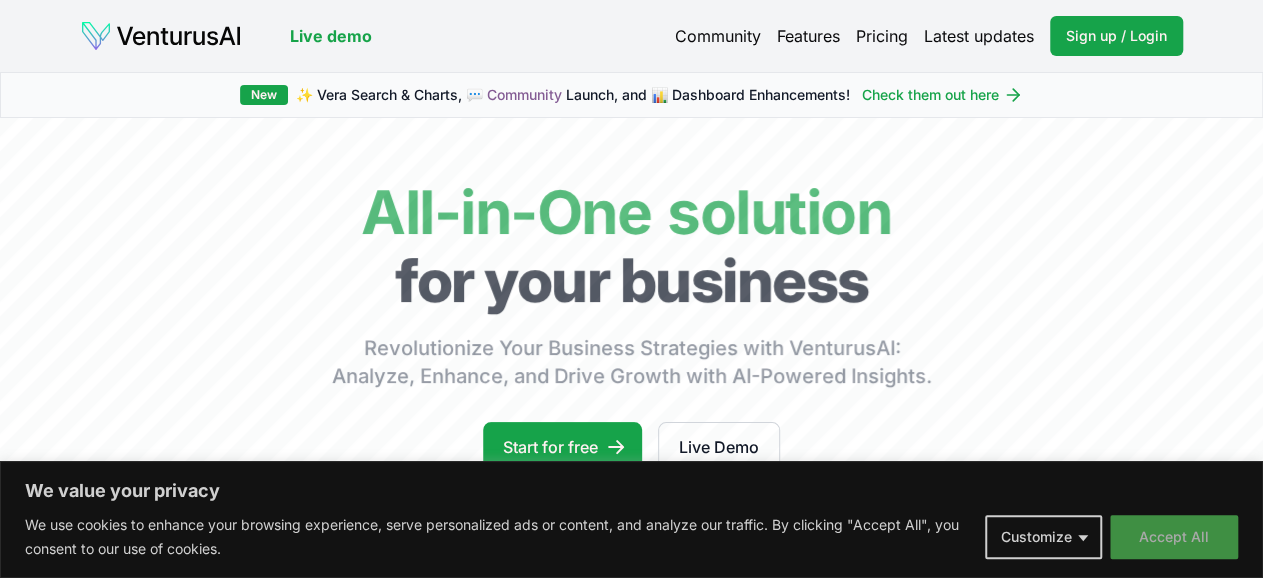 click on "Accept All" at bounding box center (1174, 537) 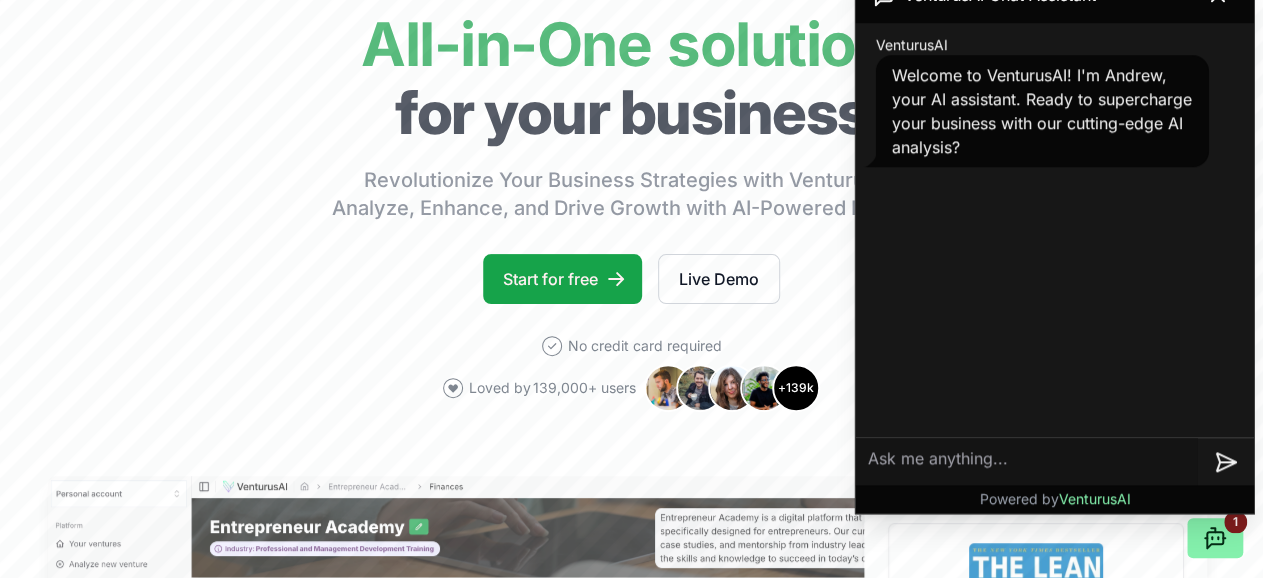 type 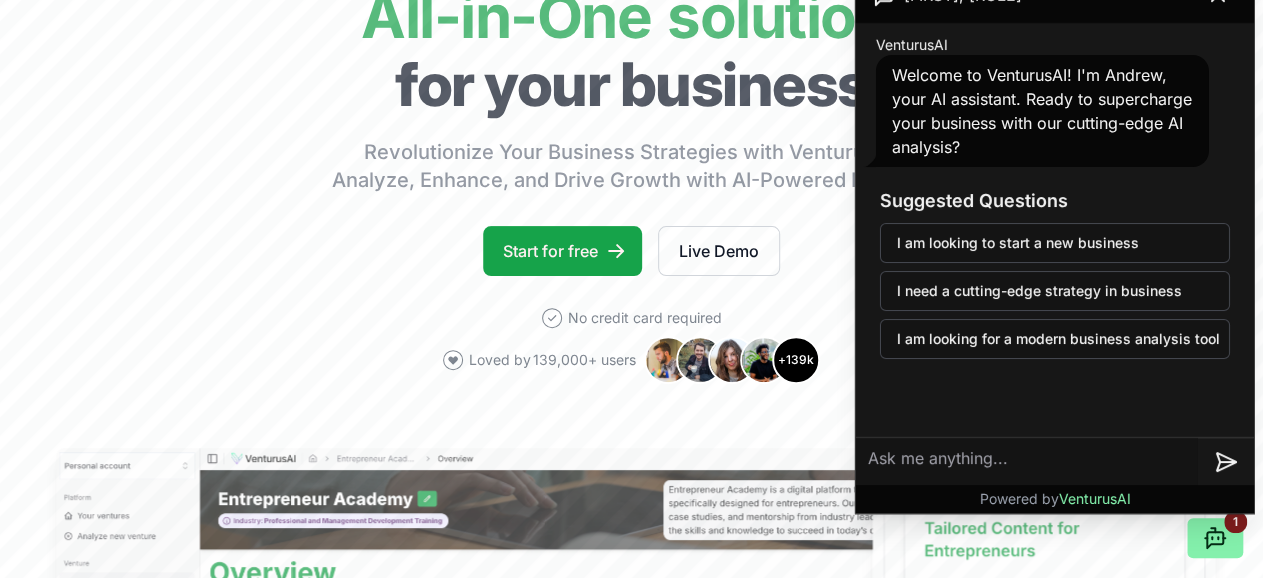 scroll, scrollTop: 207, scrollLeft: 20, axis: both 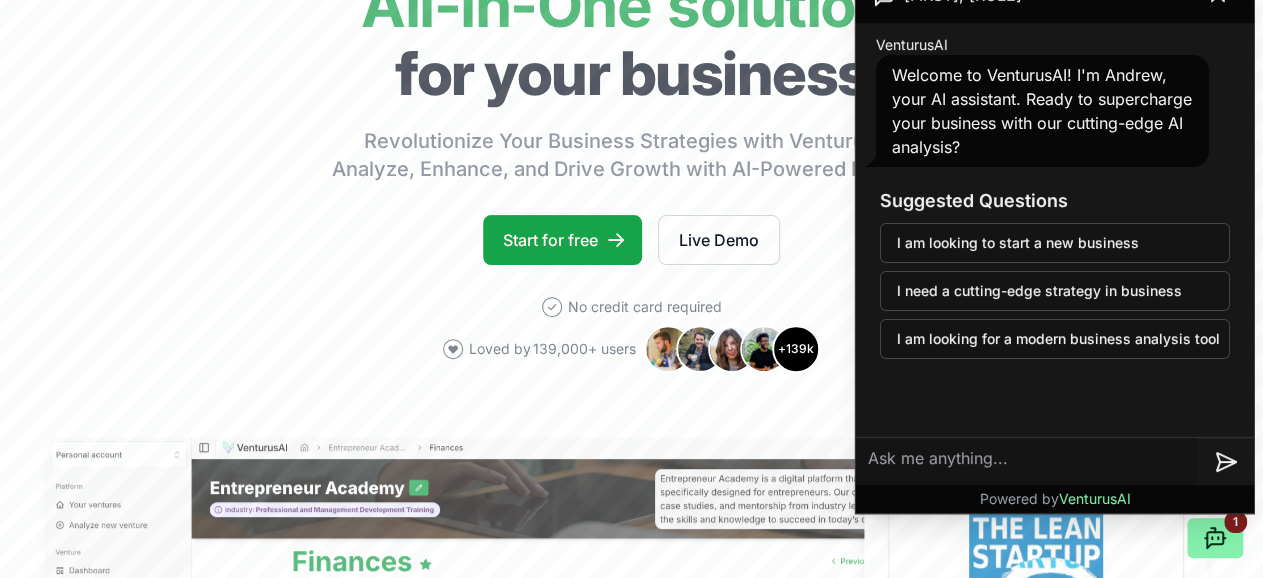 click on "I need a cutting-edge strategy in business" at bounding box center (1055, 291) 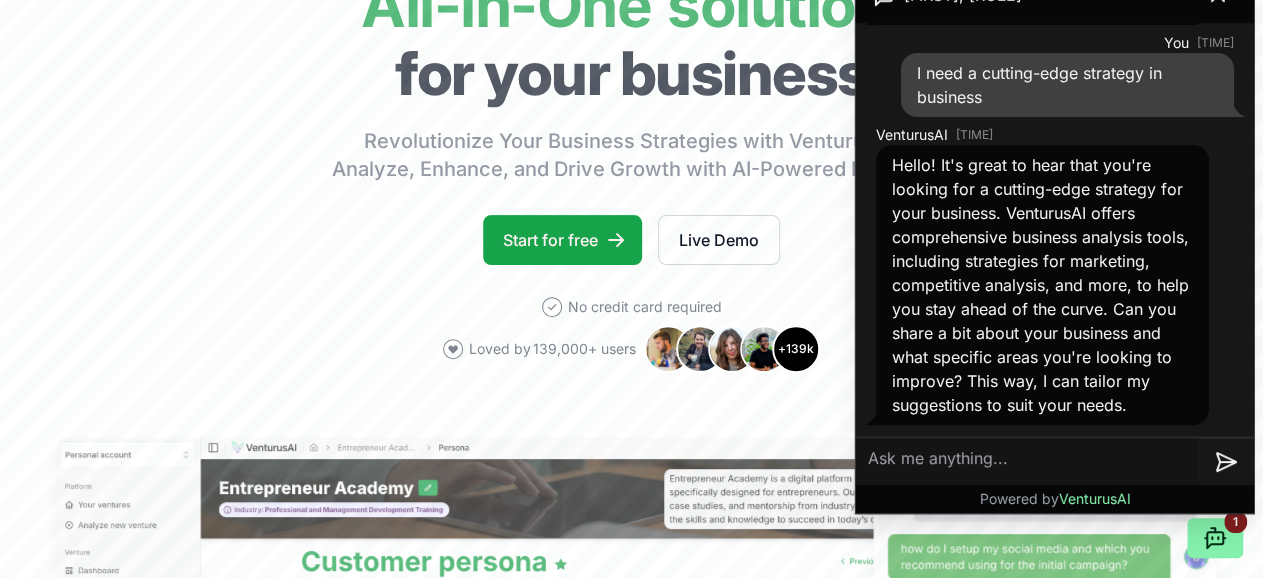 scroll, scrollTop: 165, scrollLeft: 0, axis: vertical 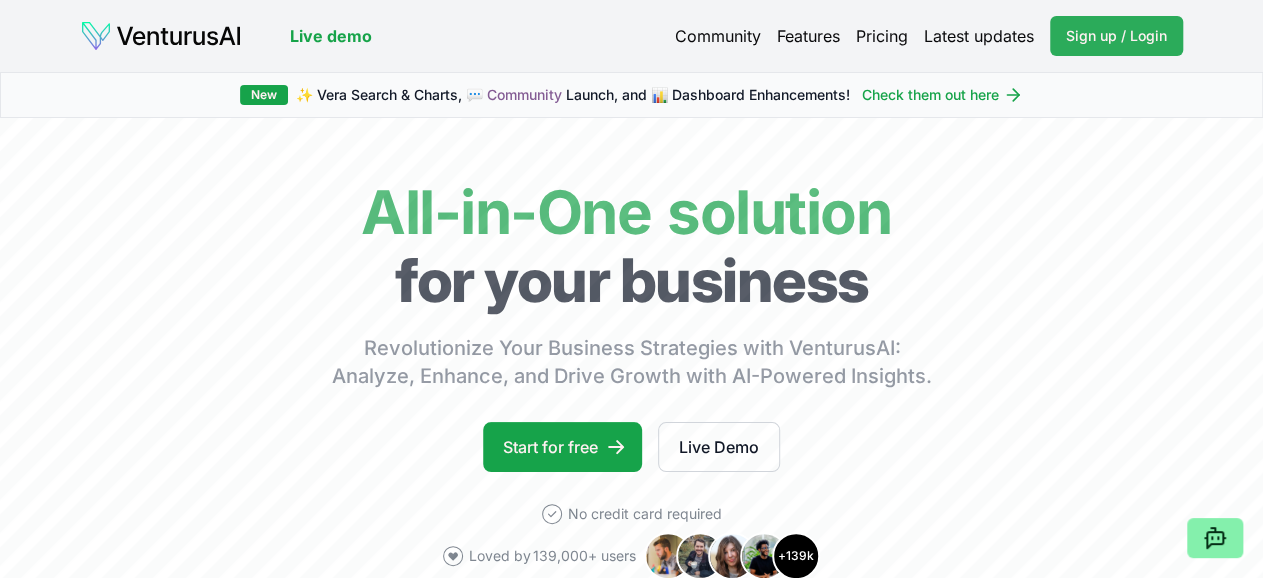click on "Sign up / Login" at bounding box center (1116, 36) 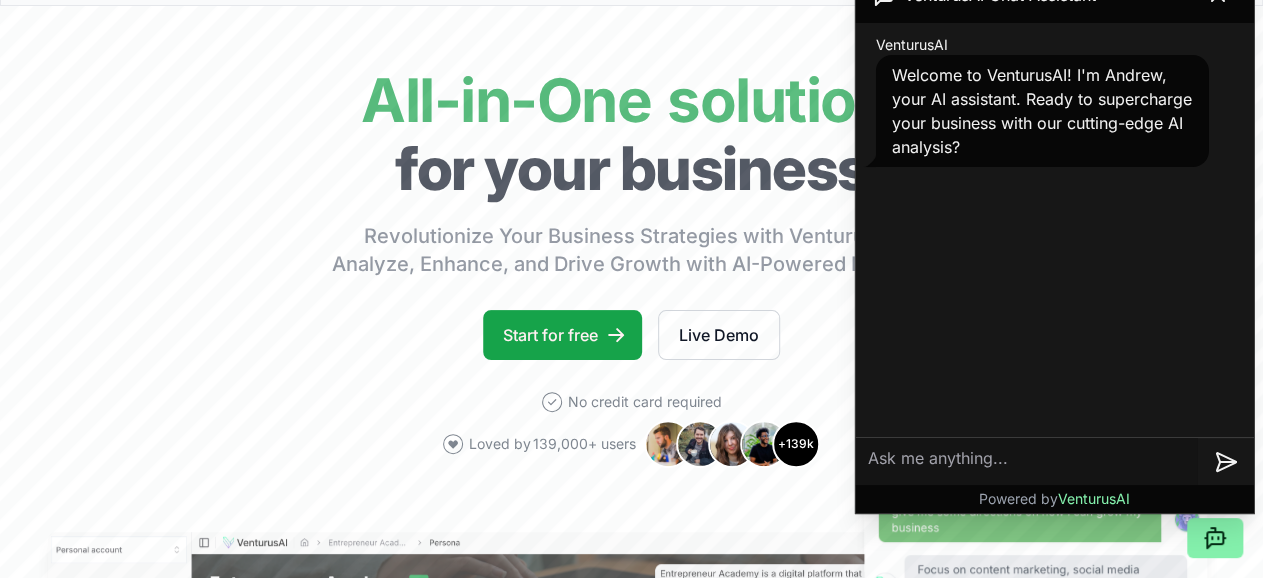 scroll, scrollTop: 156, scrollLeft: 0, axis: vertical 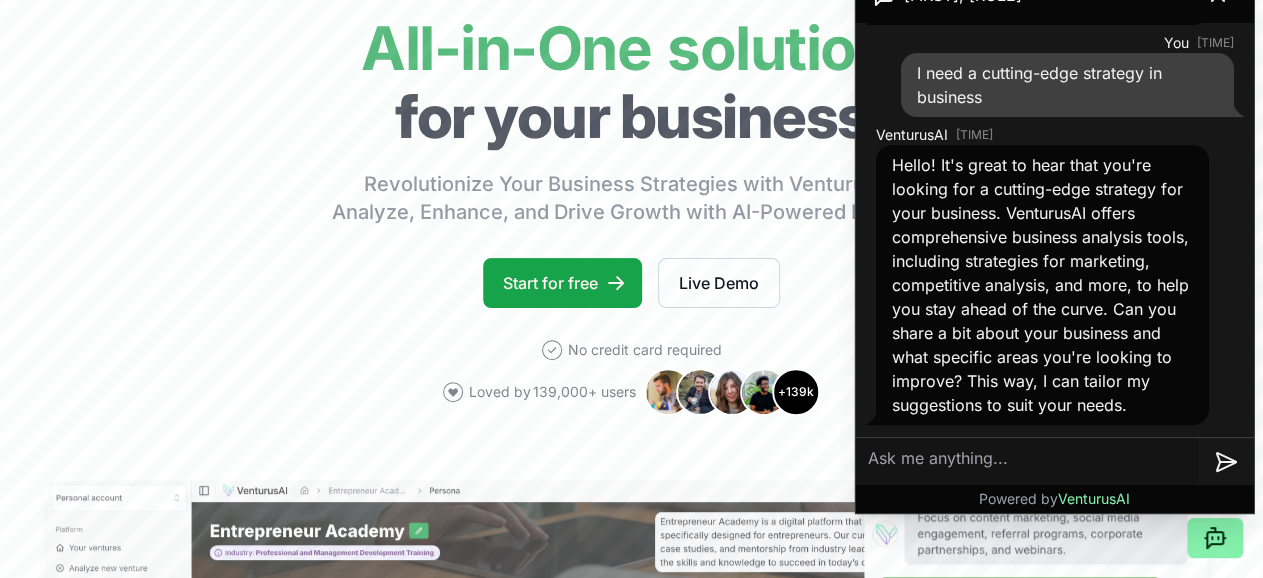 click at bounding box center (1027, 462) 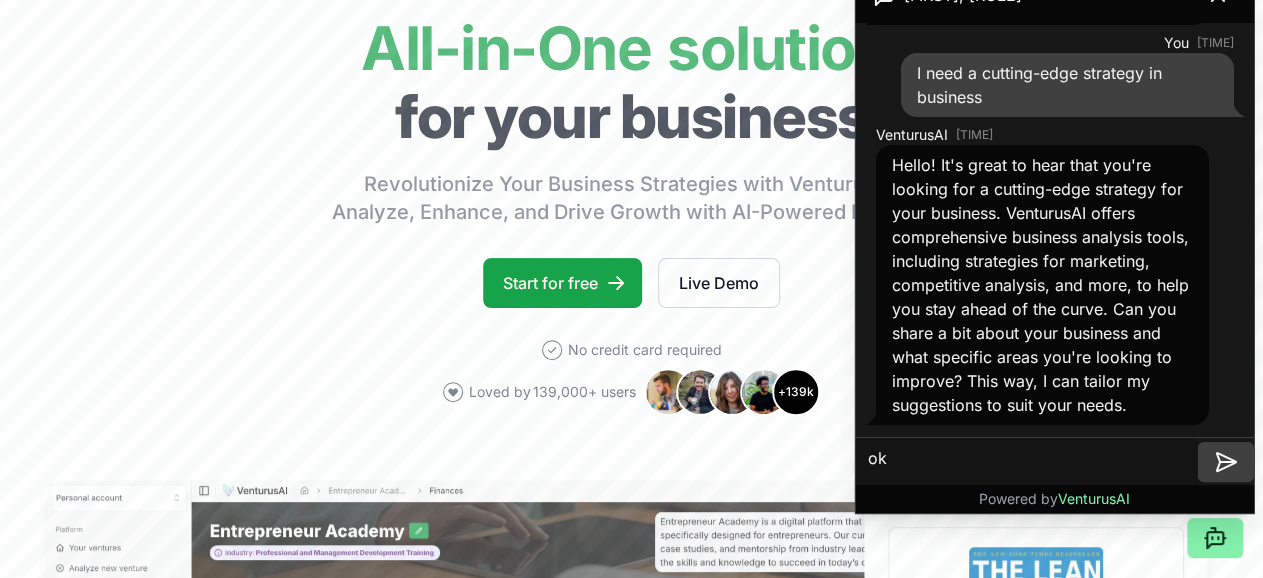 type on "ok" 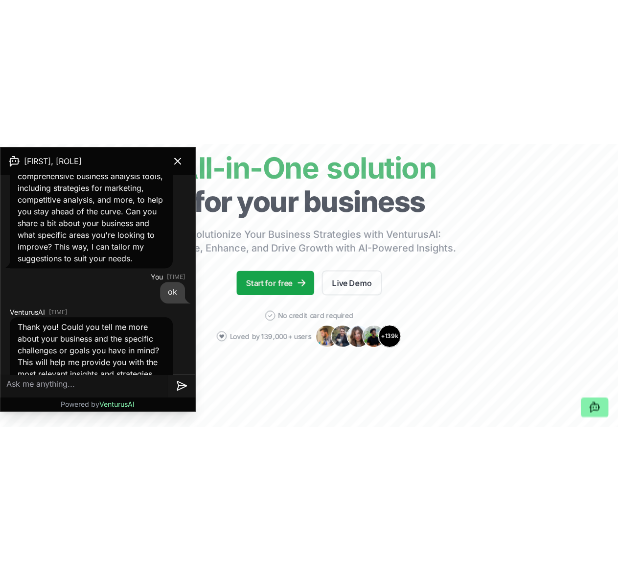 scroll, scrollTop: 165, scrollLeft: 0, axis: vertical 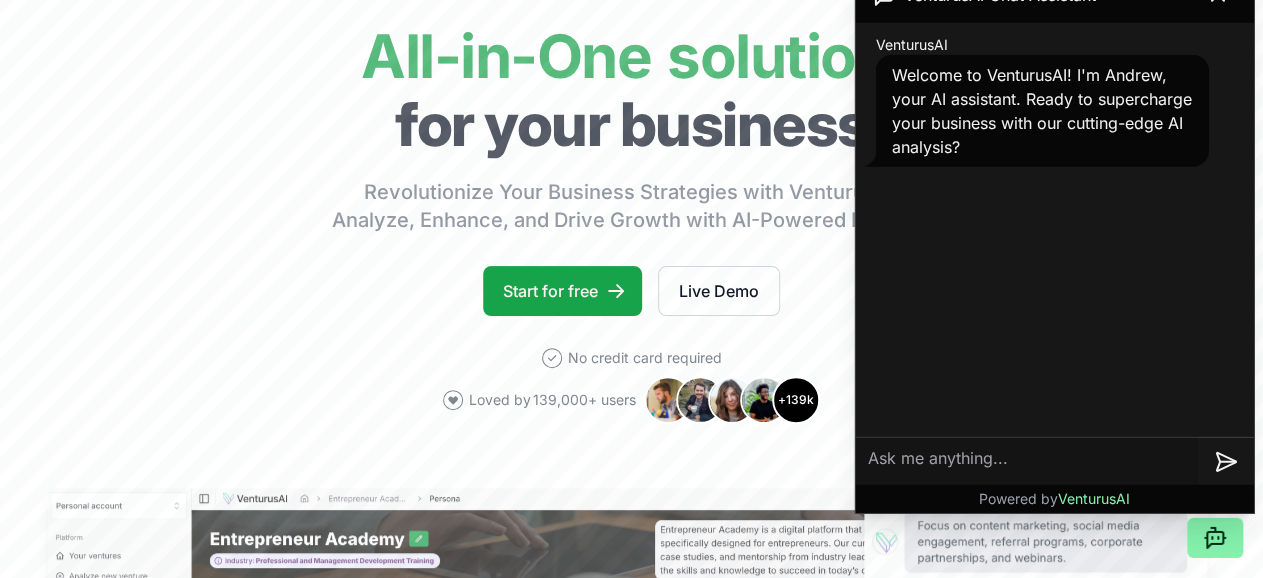 type 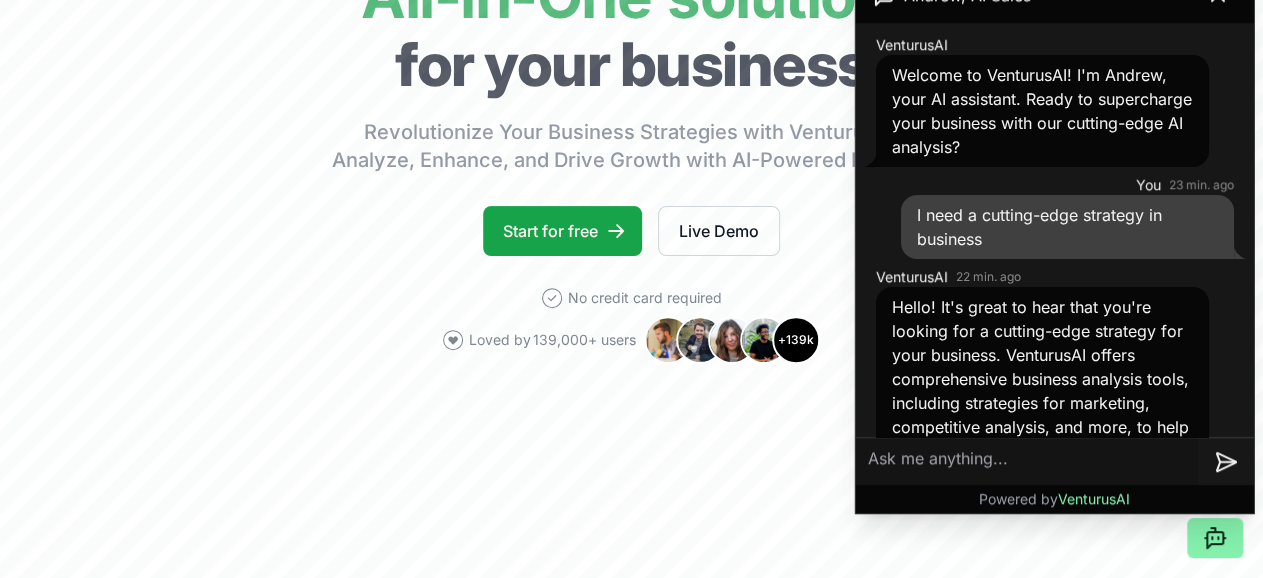 scroll, scrollTop: 260, scrollLeft: 0, axis: vertical 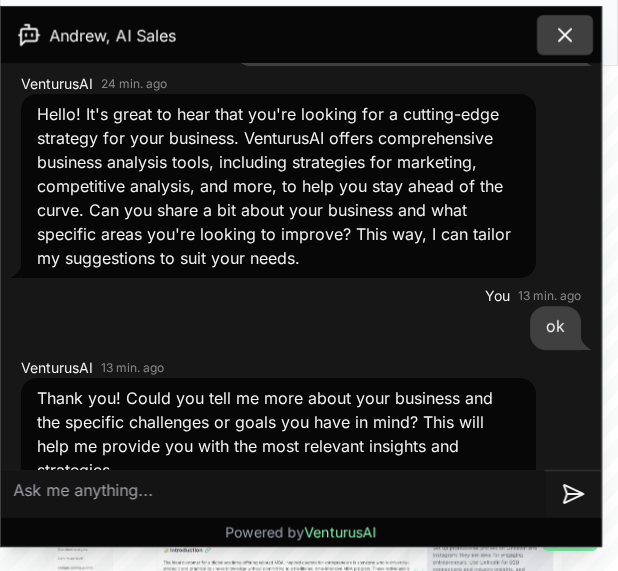 click 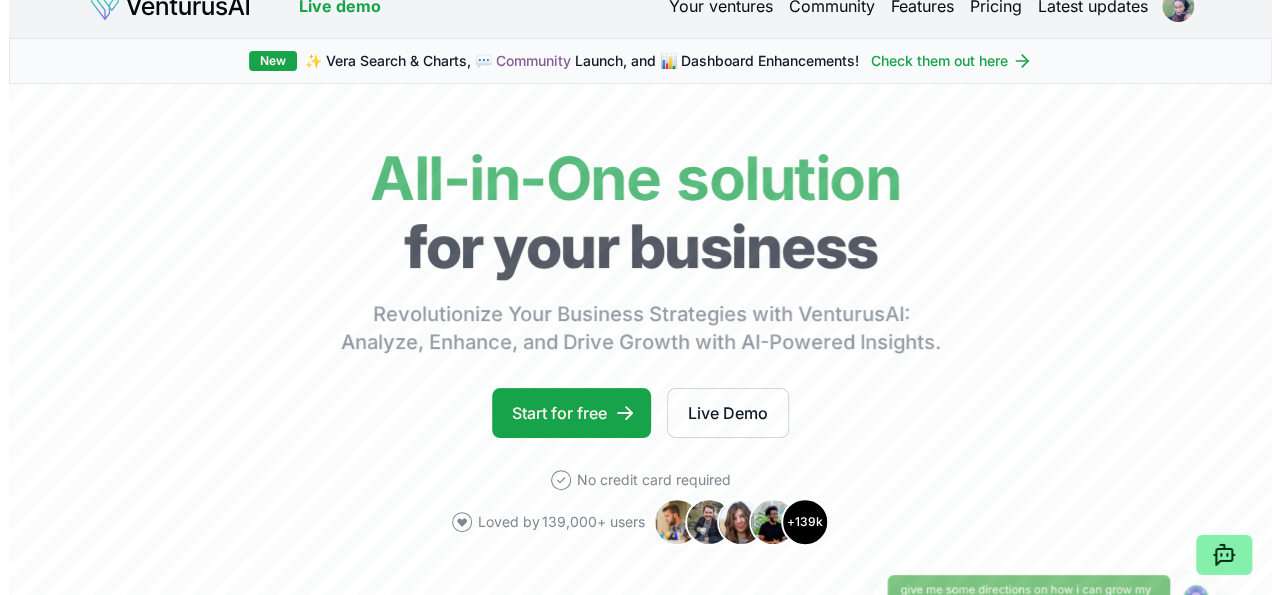 scroll, scrollTop: 0, scrollLeft: 0, axis: both 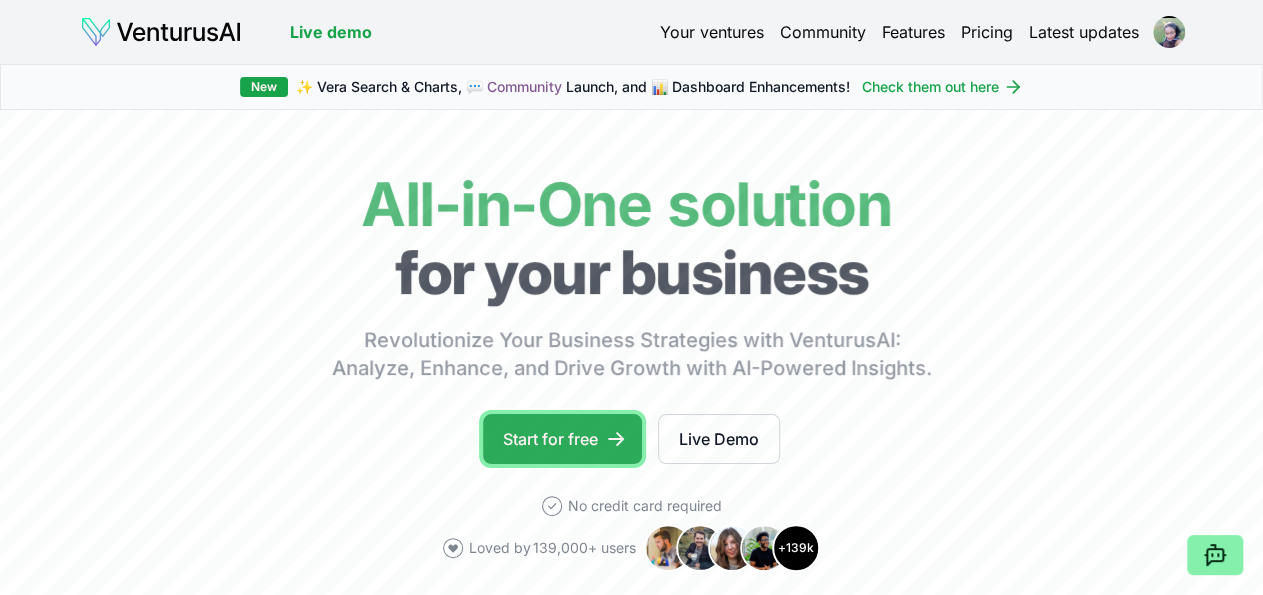 click on "Start for free" at bounding box center (562, 439) 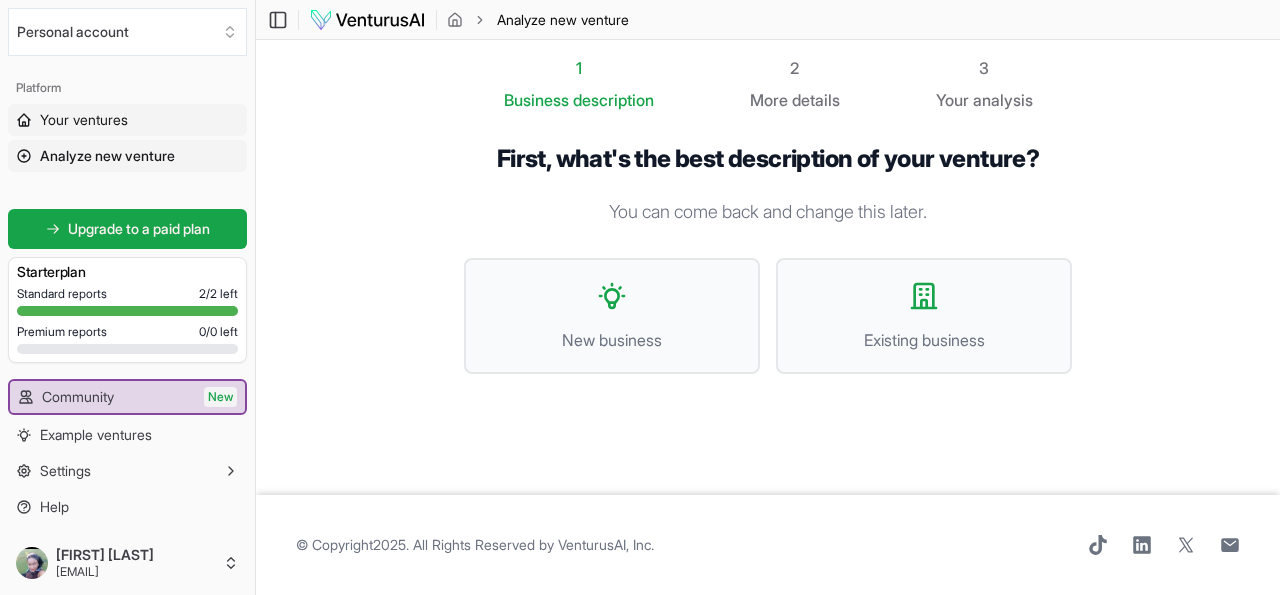 click on "Your ventures" at bounding box center [127, 120] 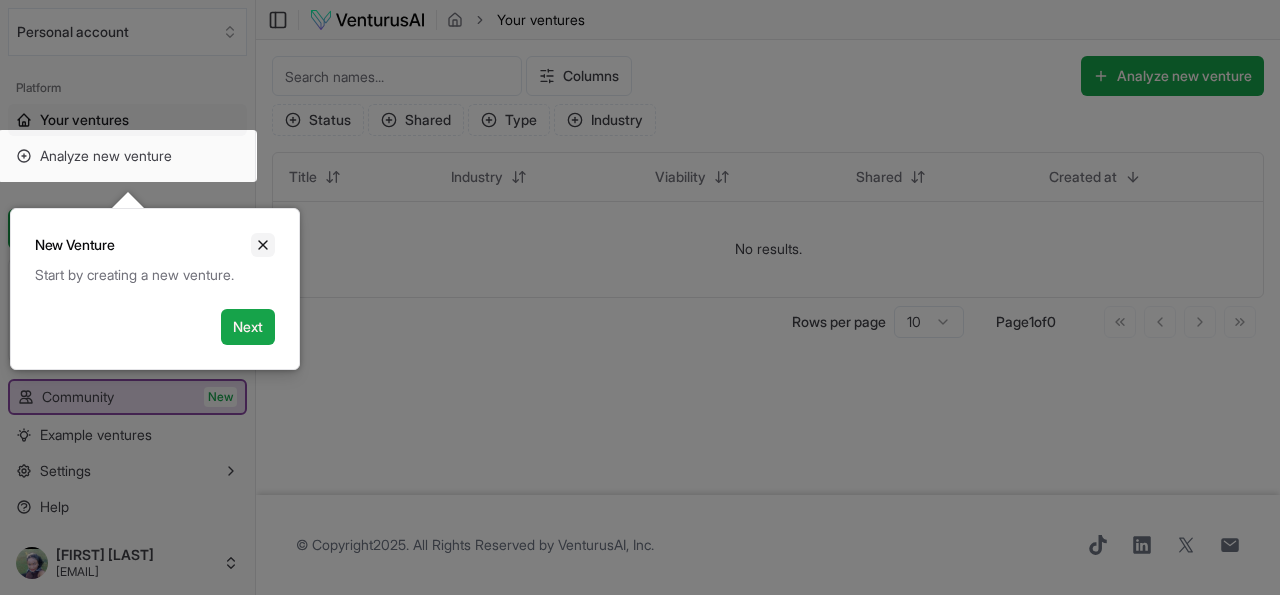 click 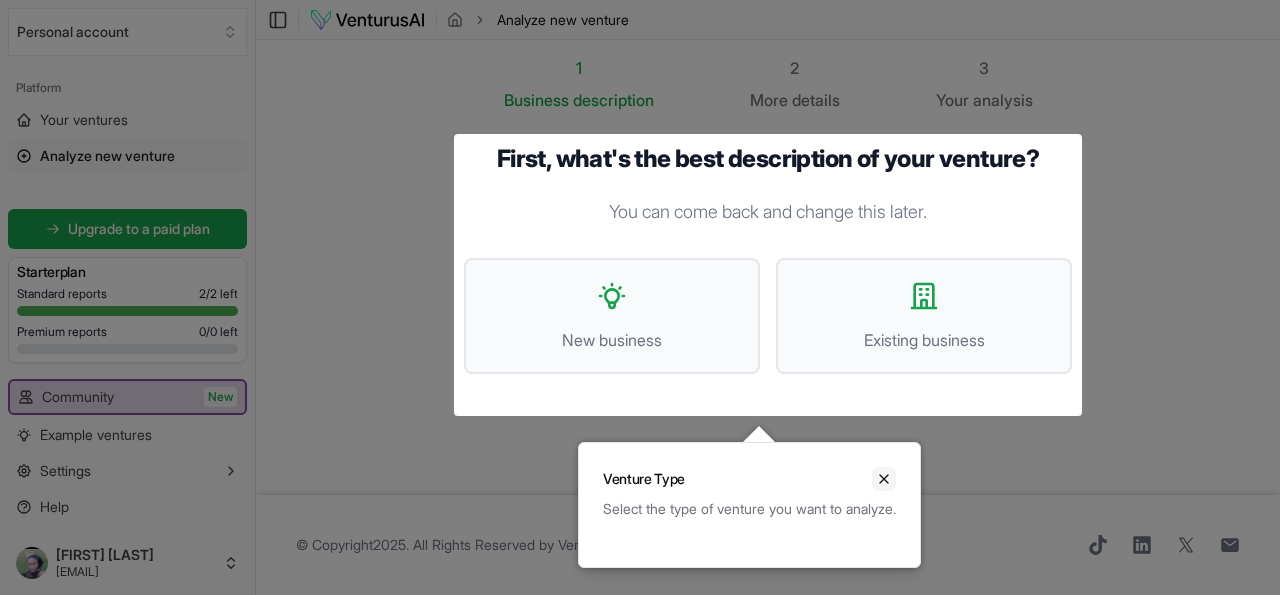 click 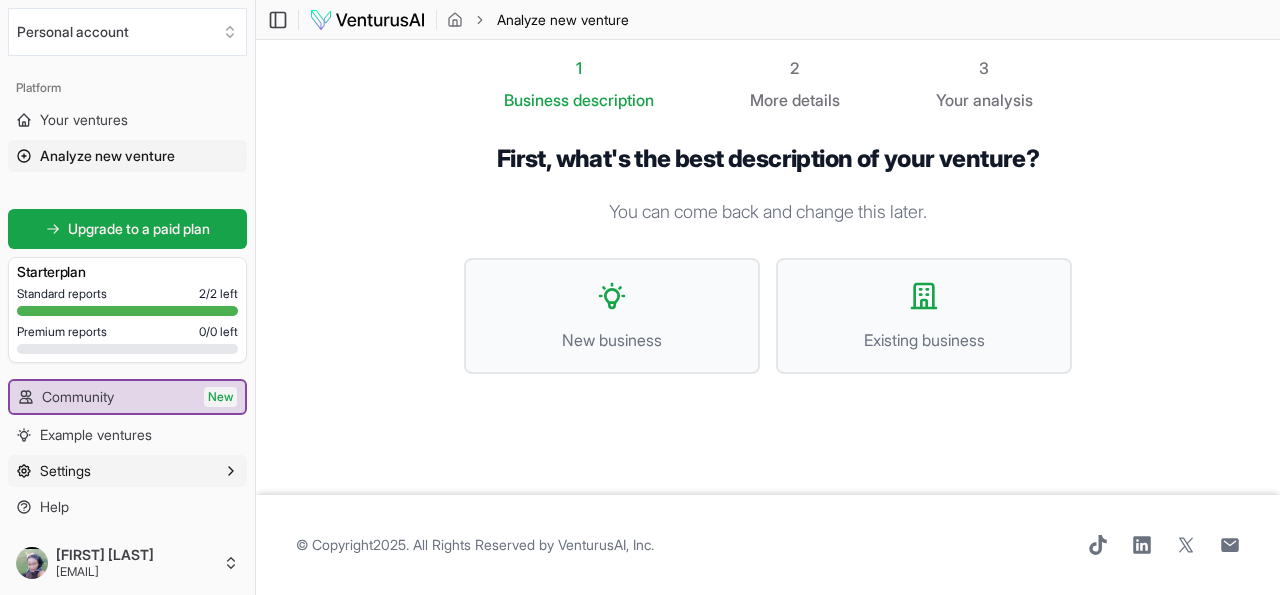 click 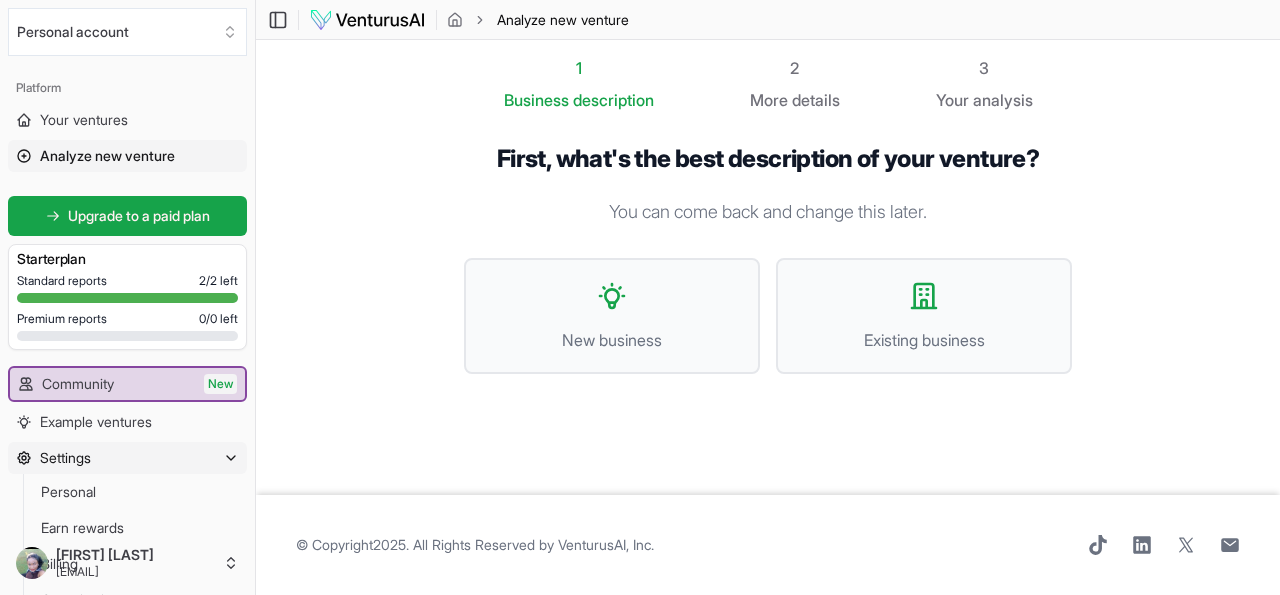type 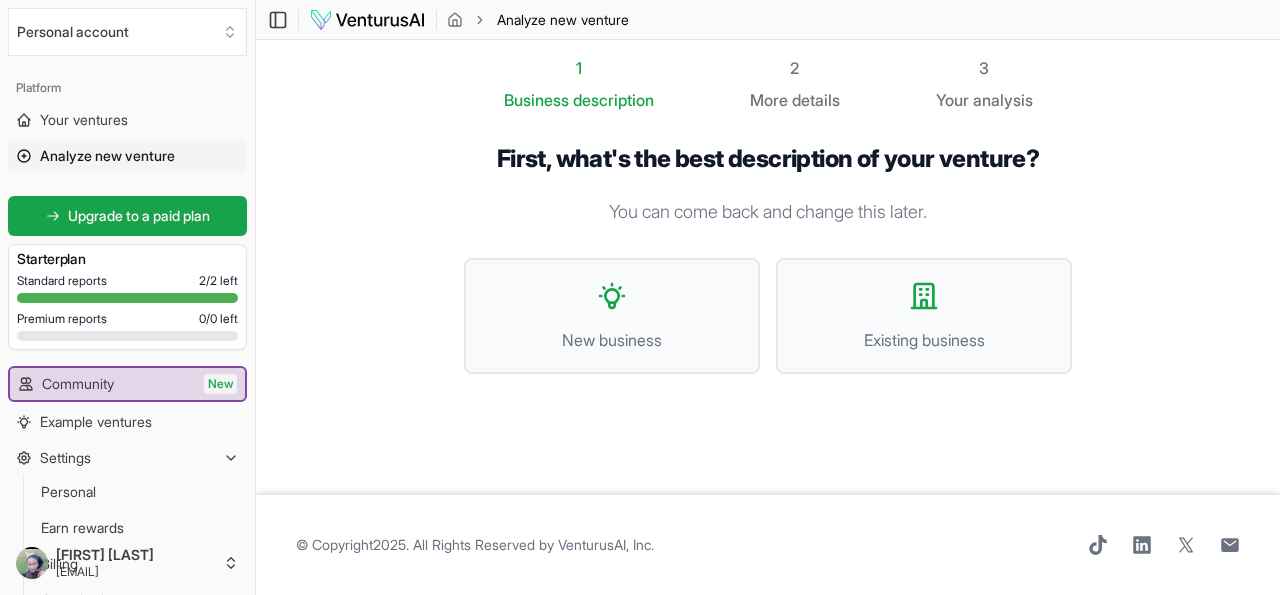 click on "1 Business   description 2 More   details 3 Your   analysis First, what's the best description of your venture? You can come back and change this later. New business Existing business" at bounding box center [768, 267] 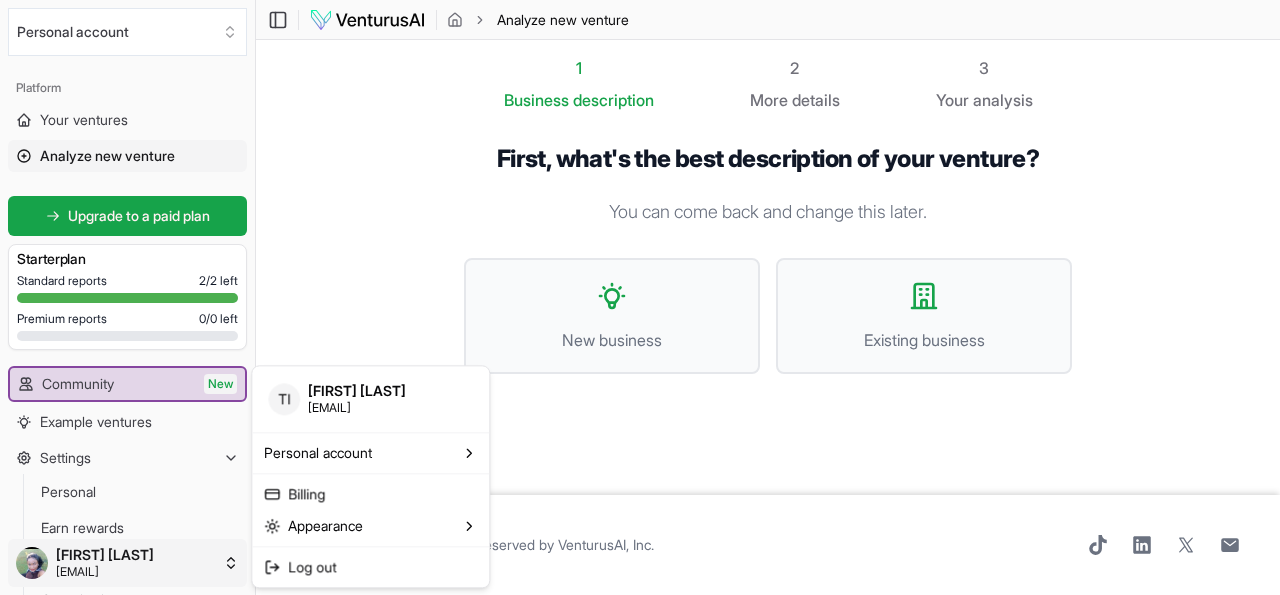 click on "We value your privacy We use cookies to enhance your browsing experience, serve personalized ads or content, and analyze our traffic. By clicking "Accept All", you consent to our use of cookies. Customize    Accept All Customize Consent Preferences   We use cookies to help you navigate efficiently and perform certain functions. You will find detailed information about all cookies under each consent category below. The cookies that are categorized as "Necessary" are stored on your browser as they are essential for enabling the basic functionalities of the site. ...  Show more Necessary Always Active Necessary cookies are required to enable the basic features of this site, such as providing secure log-in or adjusting your consent preferences. These cookies do not store any personally identifiable data. Cookie cookieyes-consent Duration 1 year Description Cookie __cf_bm Duration 1 hour Description This cookie, set by Cloudflare, is used to support Cloudflare Bot Management.  Cookie _cfuvid Duration session lidc" at bounding box center [640, 297] 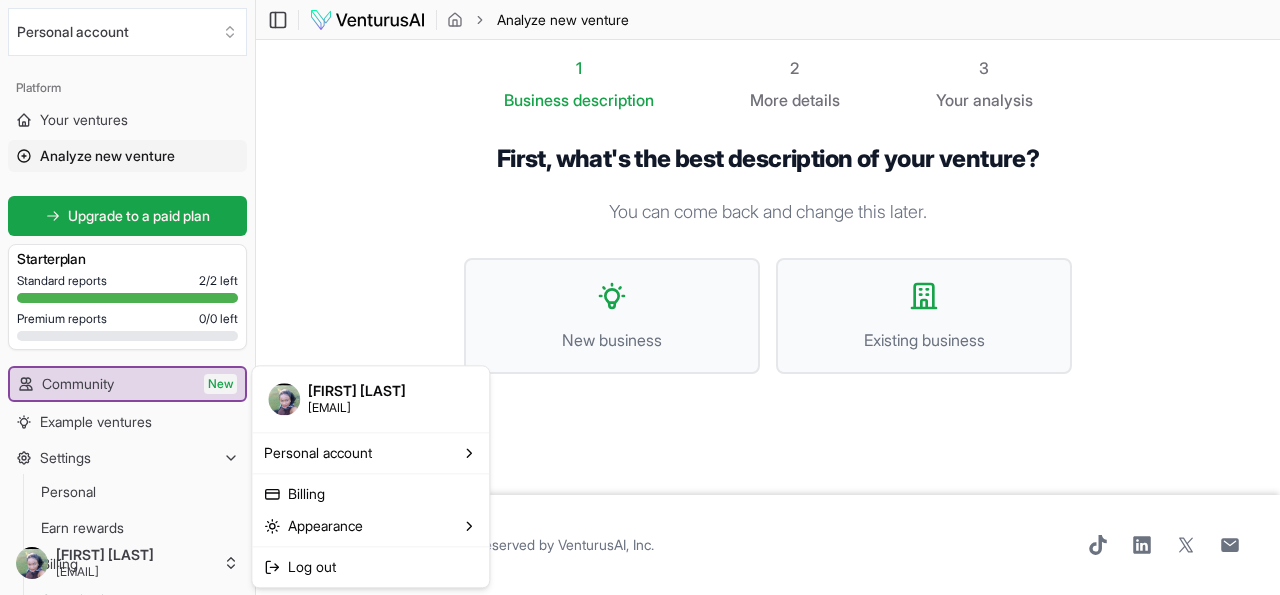 click on "We value your privacy We use cookies to enhance your browsing experience, serve personalized ads or content, and analyze our traffic. By clicking "Accept All", you consent to our use of cookies. Customize    Accept All Customize Consent Preferences   We use cookies to help you navigate efficiently and perform certain functions. You will find detailed information about all cookies under each consent category below. The cookies that are categorized as "Necessary" are stored on your browser as they are essential for enabling the basic functionalities of the site. ...  Show more Necessary Always Active Necessary cookies are required to enable the basic features of this site, such as providing secure log-in or adjusting your consent preferences. These cookies do not store any personally identifiable data. Cookie cookieyes-consent Duration 1 year Description Cookie __cf_bm Duration 1 hour Description This cookie, set by Cloudflare, is used to support Cloudflare Bot Management.  Cookie _cfuvid Duration session lidc" at bounding box center [640, 297] 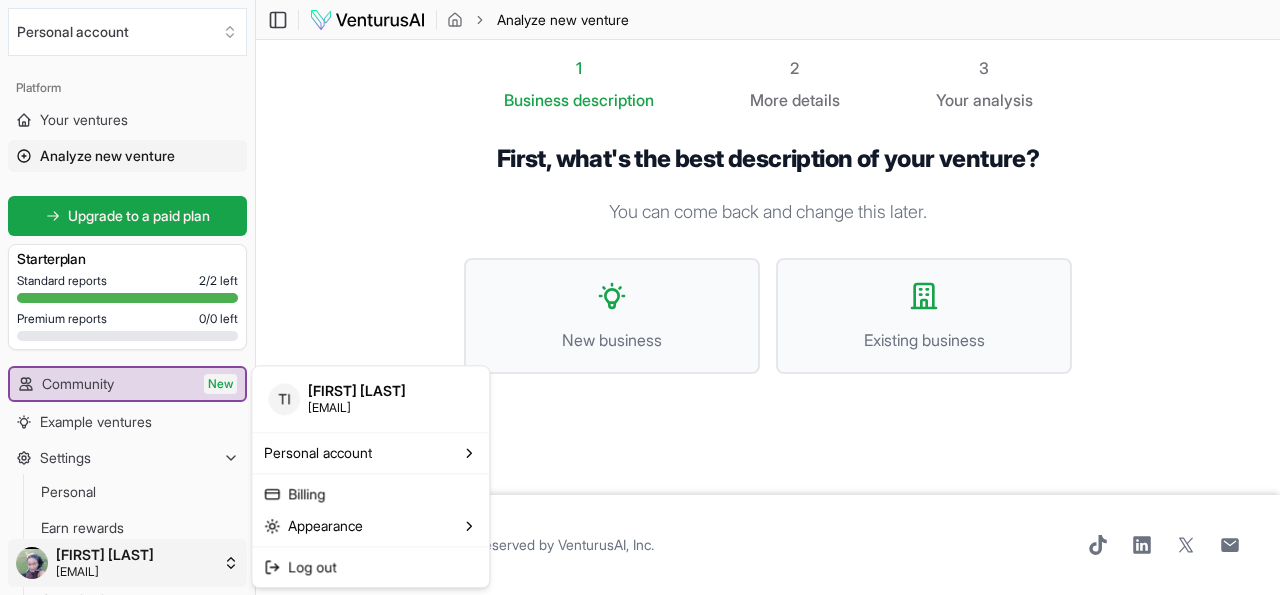 click on "We value your privacy We use cookies to enhance your browsing experience, serve personalized ads or content, and analyze our traffic. By clicking "Accept All", you consent to our use of cookies. Customize    Accept All Customize Consent Preferences   We use cookies to help you navigate efficiently and perform certain functions. You will find detailed information about all cookies under each consent category below. The cookies that are categorized as "Necessary" are stored on your browser as they are essential for enabling the basic functionalities of the site. ...  Show more Necessary Always Active Necessary cookies are required to enable the basic features of this site, such as providing secure log-in or adjusting your consent preferences. These cookies do not store any personally identifiable data. Cookie cookieyes-consent Duration 1 year Description Cookie __cf_bm Duration 1 hour Description This cookie, set by Cloudflare, is used to support Cloudflare Bot Management.  Cookie _cfuvid Duration session lidc" at bounding box center [640, 297] 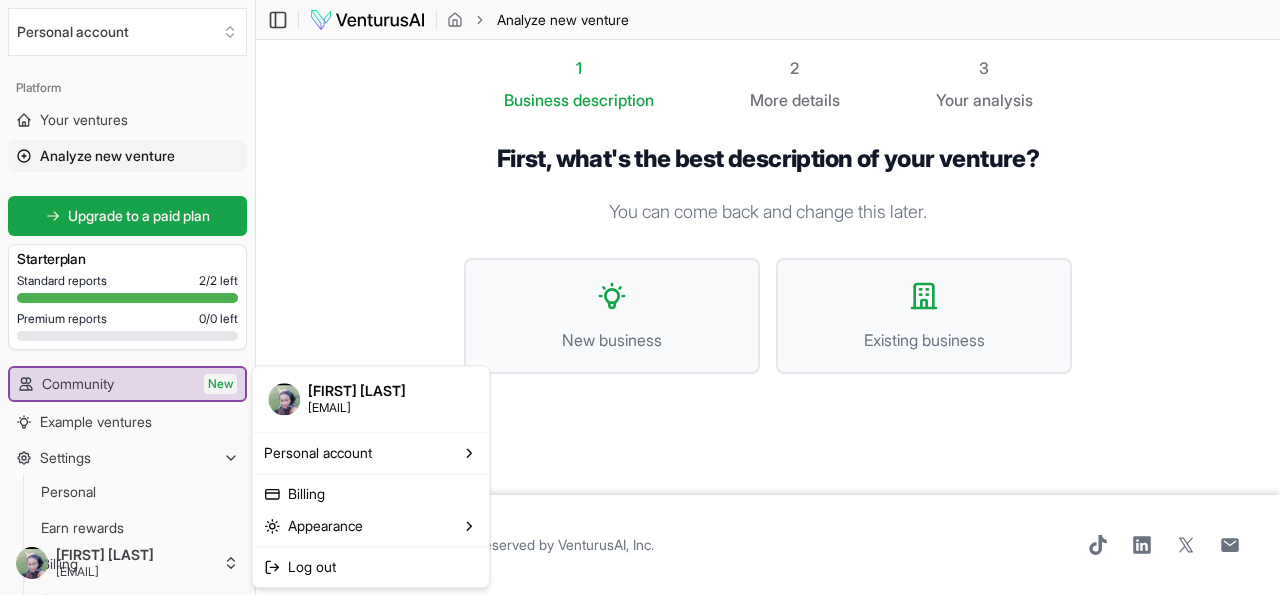 click on "We value your privacy We use cookies to enhance your browsing experience, serve personalized ads or content, and analyze our traffic. By clicking "Accept All", you consent to our use of cookies. Customize    Accept All Customize Consent Preferences   We use cookies to help you navigate efficiently and perform certain functions. You will find detailed information about all cookies under each consent category below. The cookies that are categorized as "Necessary" are stored on your browser as they are essential for enabling the basic functionalities of the site. ...  Show more Necessary Always Active Necessary cookies are required to enable the basic features of this site, such as providing secure log-in or adjusting your consent preferences. These cookies do not store any personally identifiable data. Cookie cookieyes-consent Duration 1 year Description Cookie __cf_bm Duration 1 hour Description This cookie, set by Cloudflare, is used to support Cloudflare Bot Management.  Cookie _cfuvid Duration session lidc" at bounding box center [640, 297] 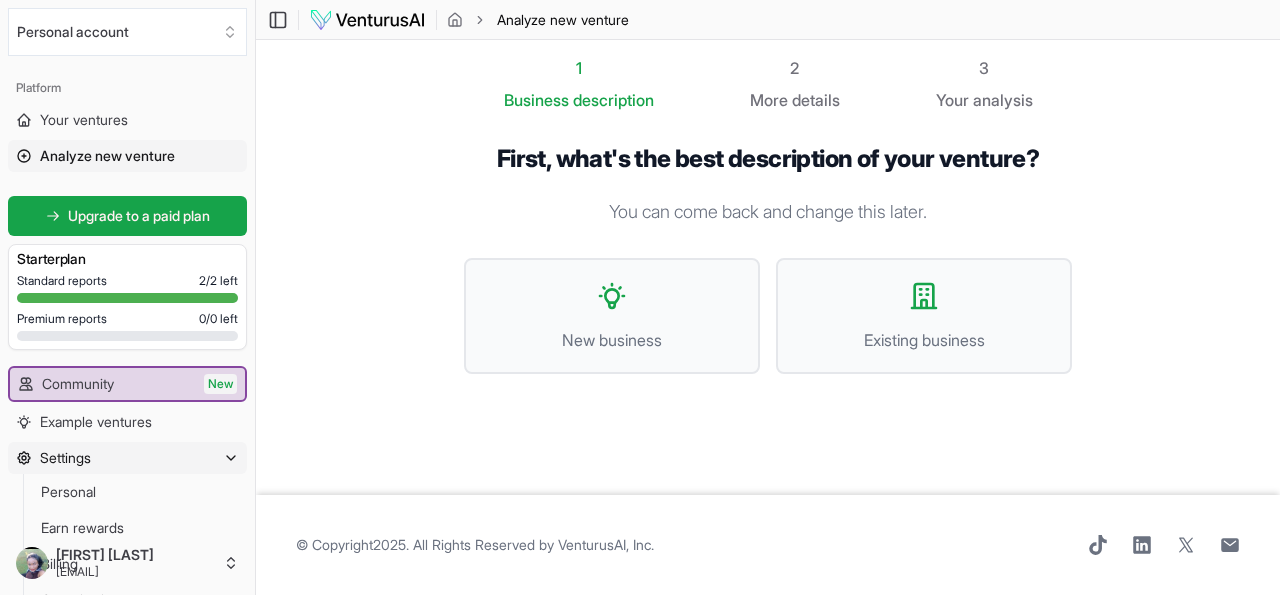 click 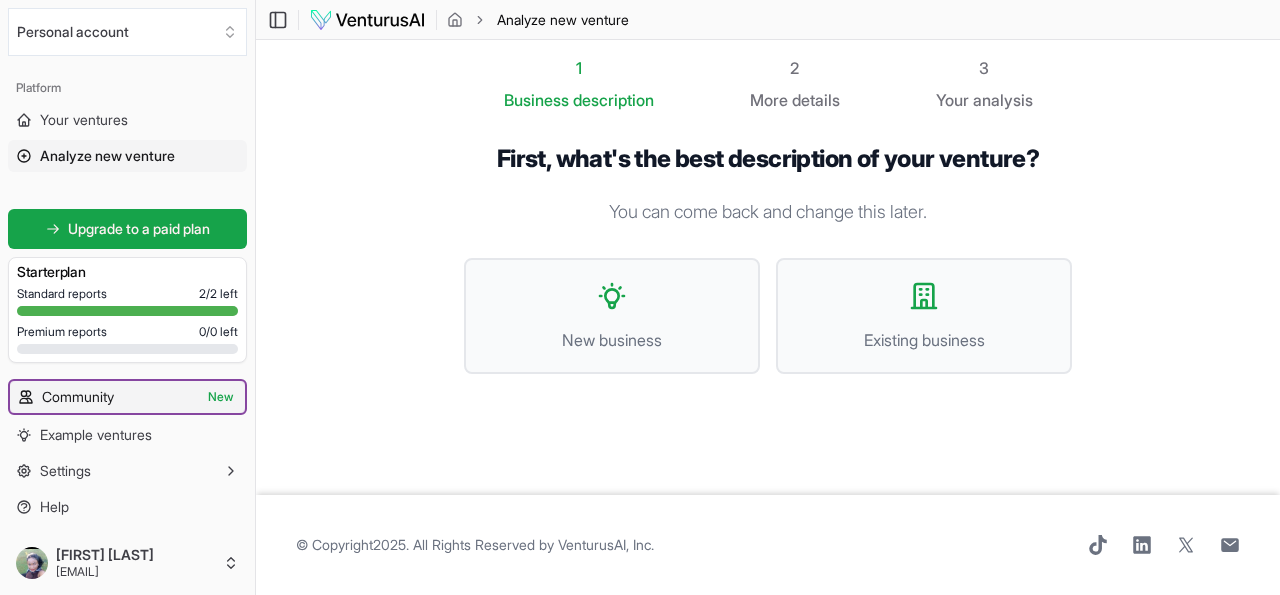 click on "New" at bounding box center [220, 397] 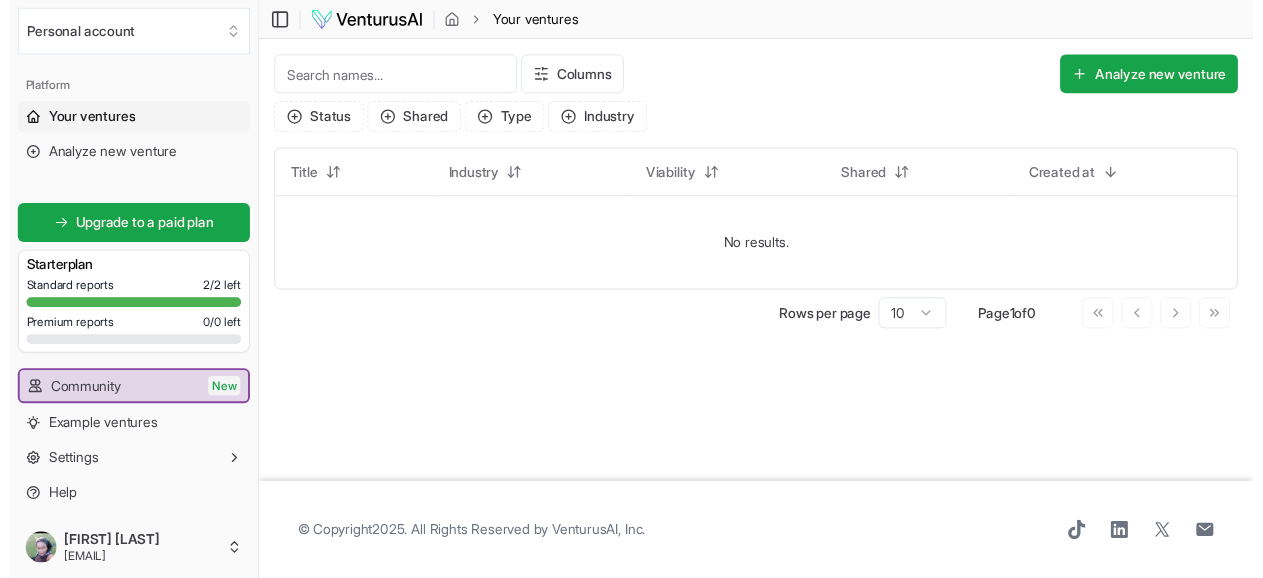 scroll, scrollTop: 0, scrollLeft: 0, axis: both 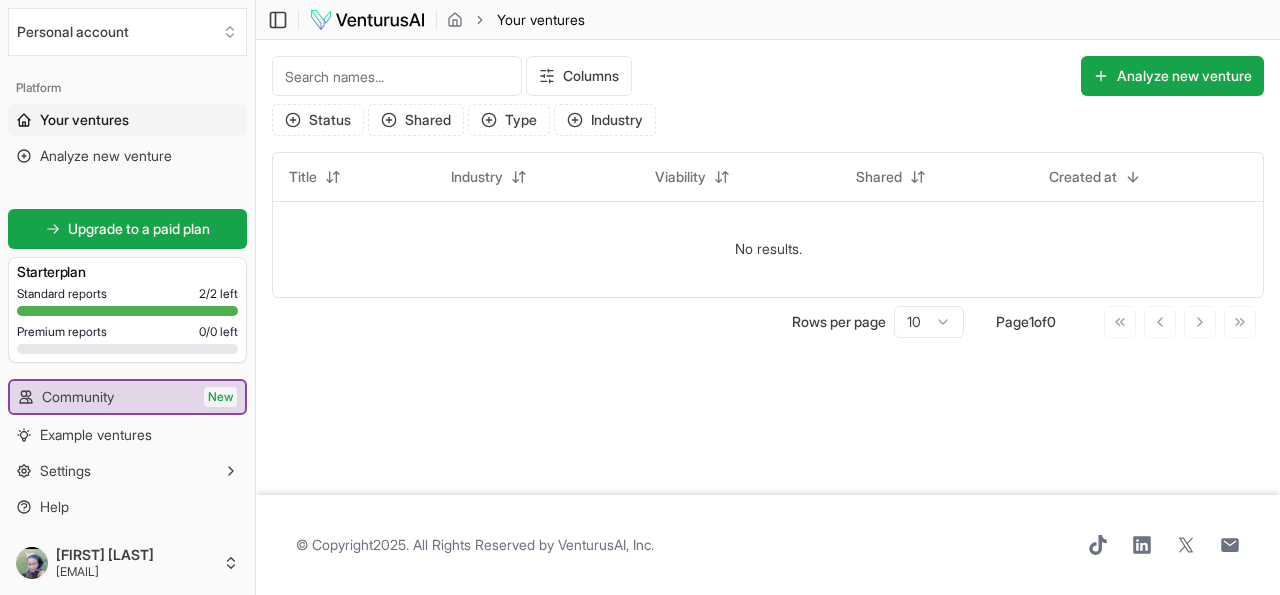 click on "Your ventures Analyze new venture" at bounding box center (127, 138) 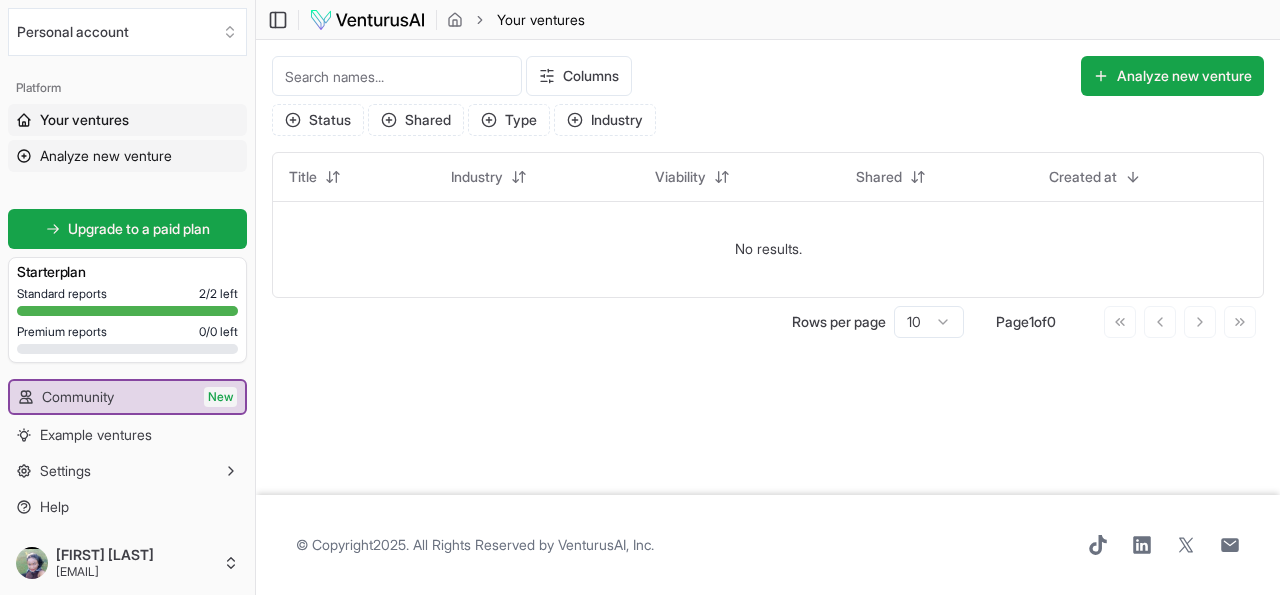 click on "Analyze new venture" at bounding box center [106, 156] 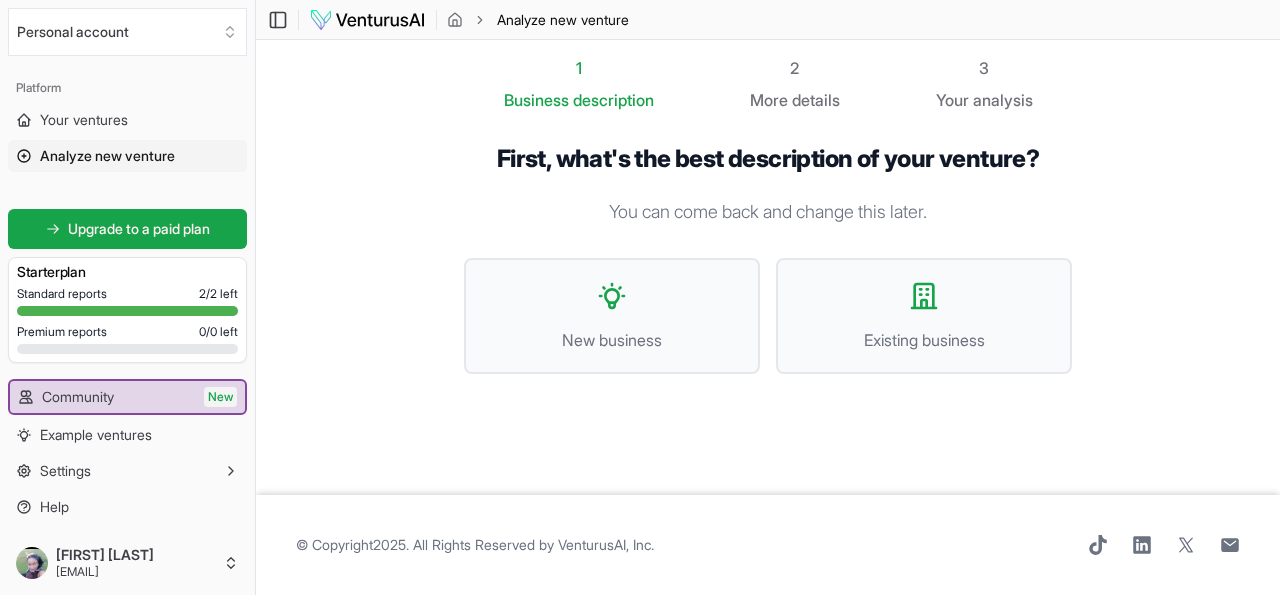 click at bounding box center [367, 20] 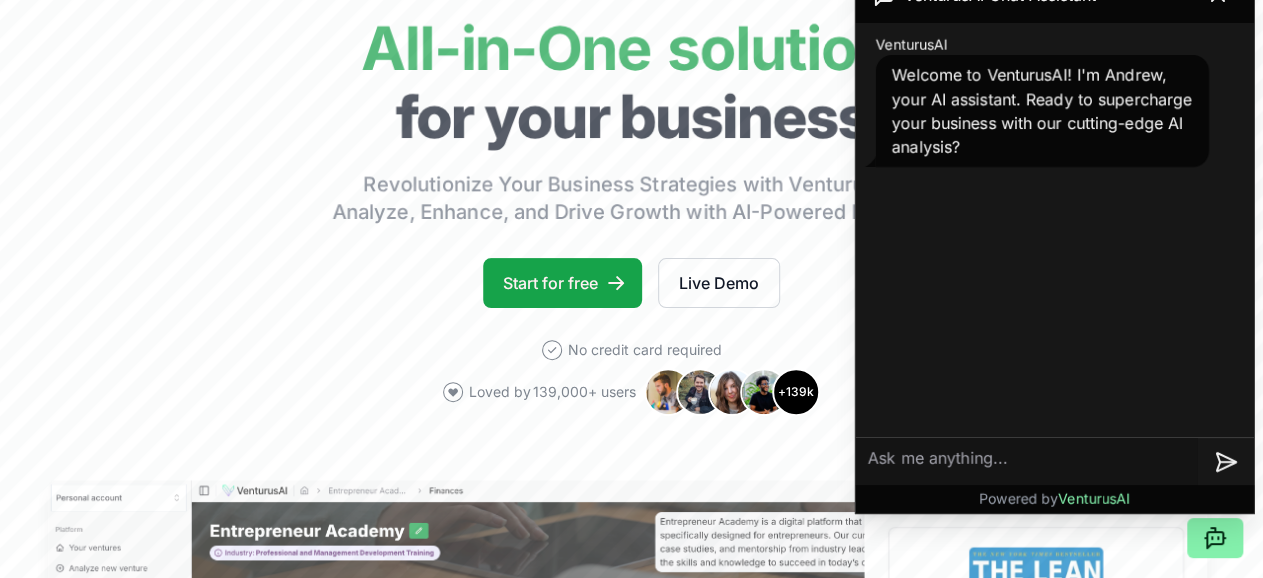 type 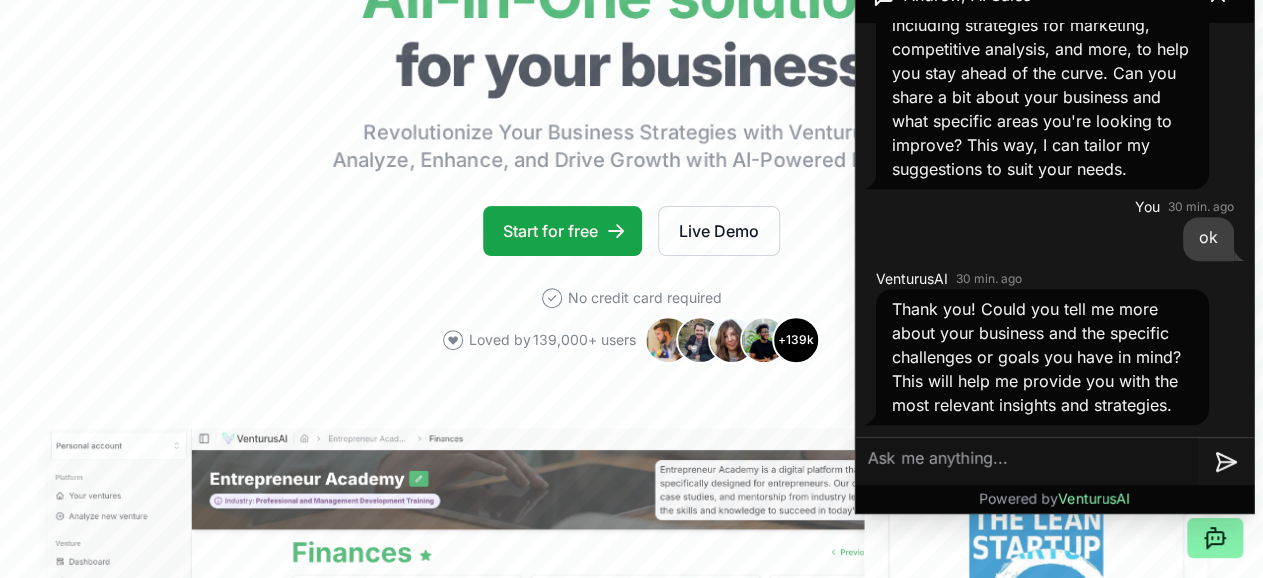 scroll, scrollTop: 420, scrollLeft: 0, axis: vertical 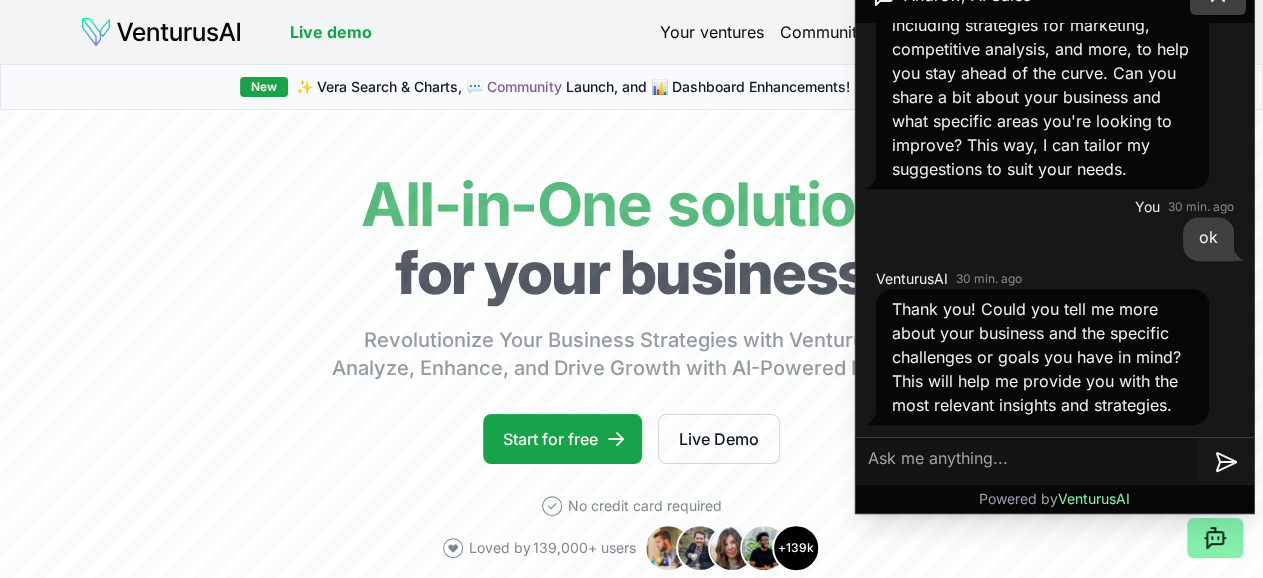 click 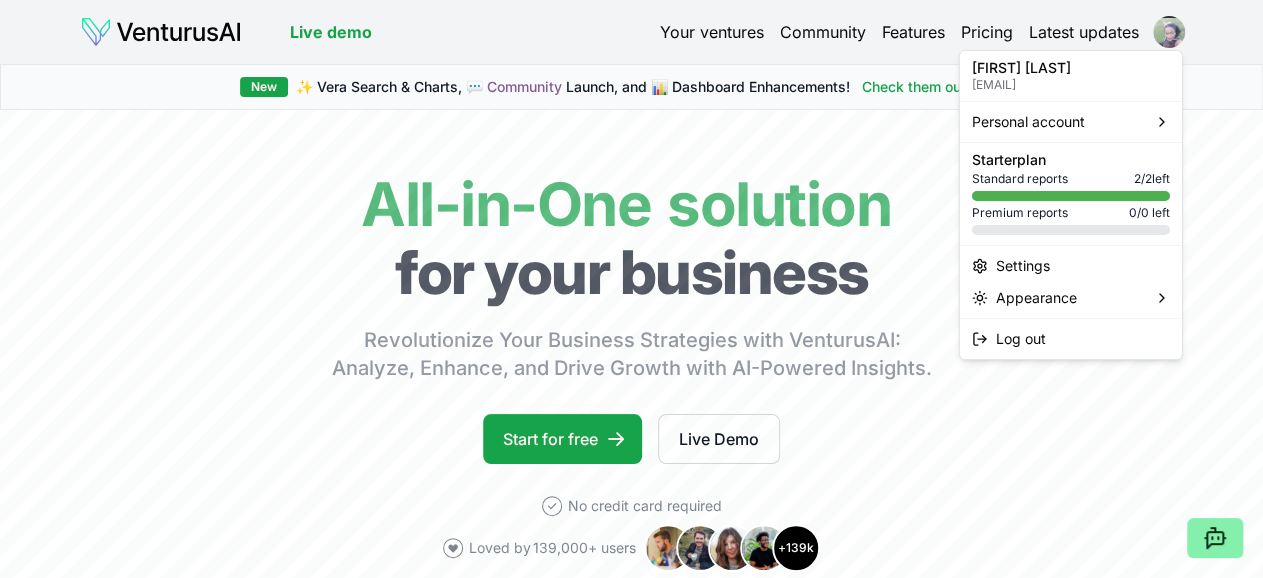 click on "We value your privacy We use cookies to enhance your browsing experience, serve personalized ads or content, and analyze our traffic. By clicking "Accept All", you consent to our use of cookies. Customize    Accept All Customize Consent Preferences   We use cookies to help you navigate efficiently and perform certain functions. You will find detailed information about all cookies under each consent category below. The cookies that are categorized as "Necessary" are stored on your browser as they are essential for enabling the basic functionalities of the site. ...  Show more Necessary Always Active Necessary cookies are required to enable the basic features of this site, such as providing secure log-in or adjusting your consent preferences. These cookies do not store any personally identifiable data. Cookie cookieyes-consent Duration 1 year Description Cookie __cf_bm Duration 1 hour Description This cookie, set by Cloudflare, is used to support Cloudflare Bot Management.  Cookie _cfuvid Duration session lidc" at bounding box center [631, 289] 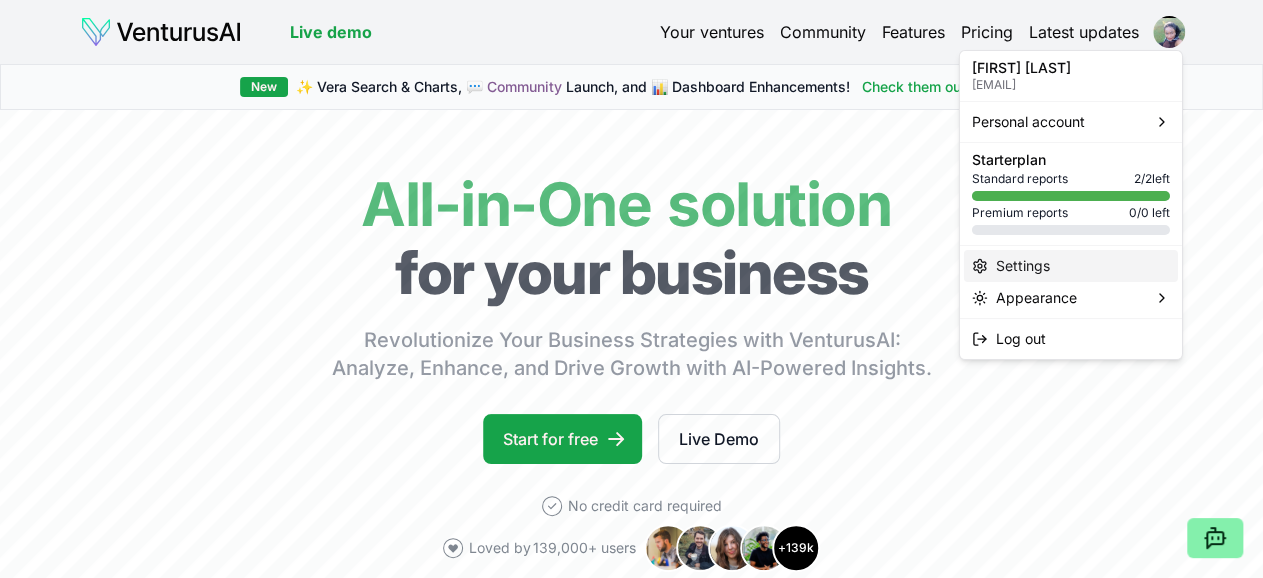 click on "Settings" at bounding box center [1071, 266] 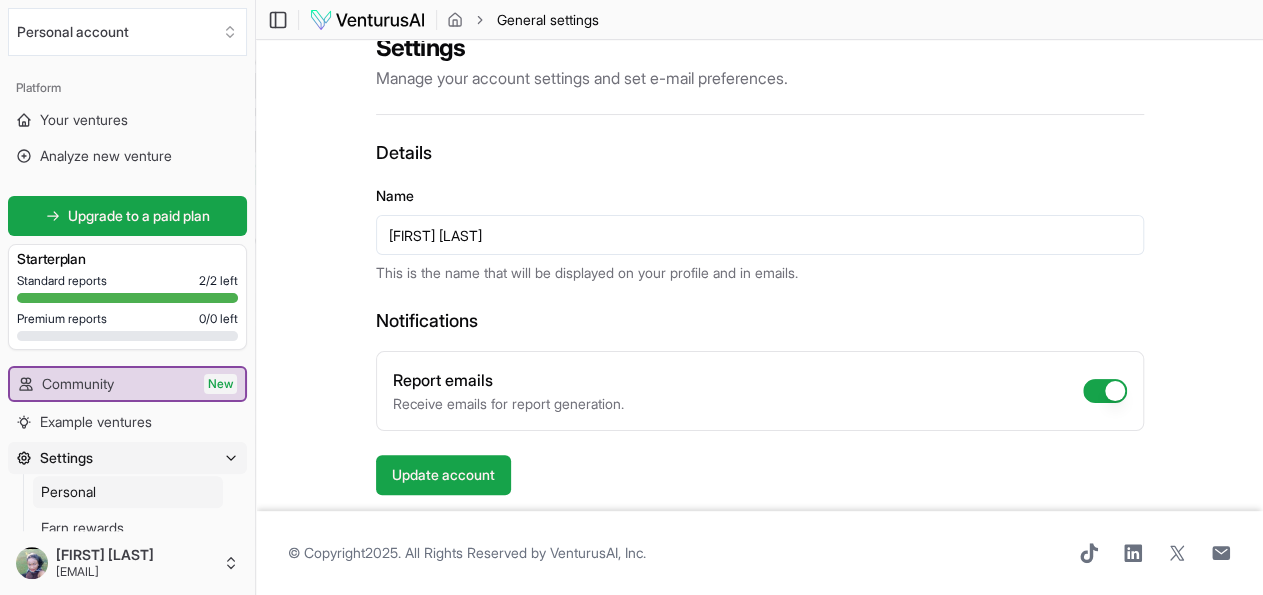 scroll, scrollTop: 55, scrollLeft: 0, axis: vertical 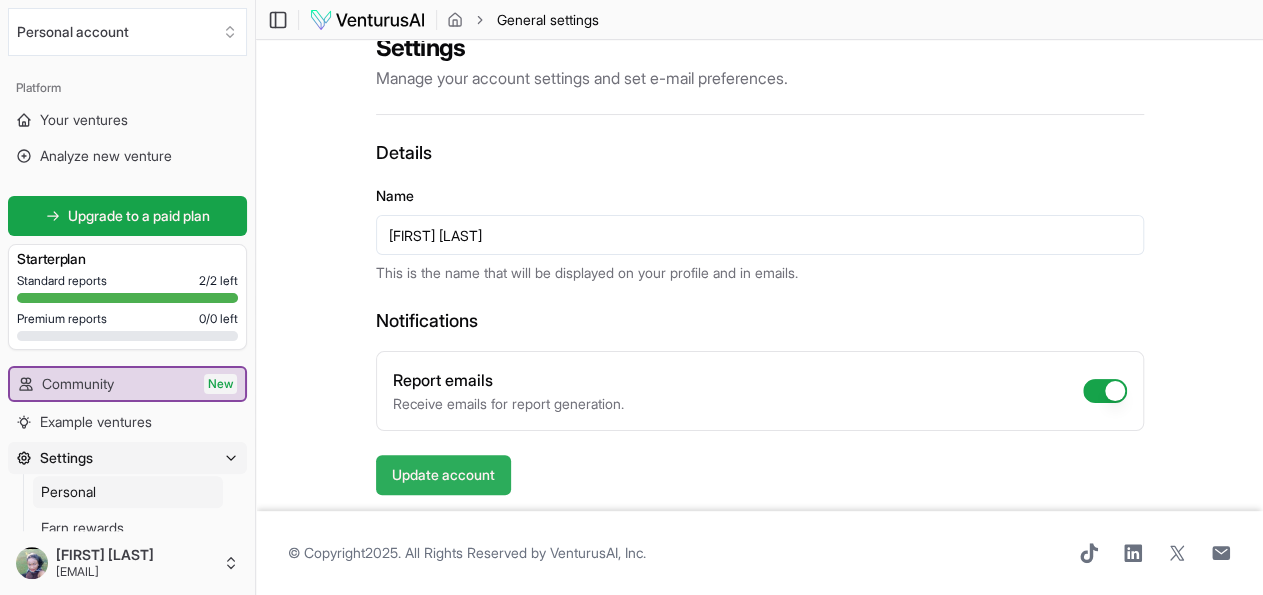 click on "Update account" at bounding box center (443, 475) 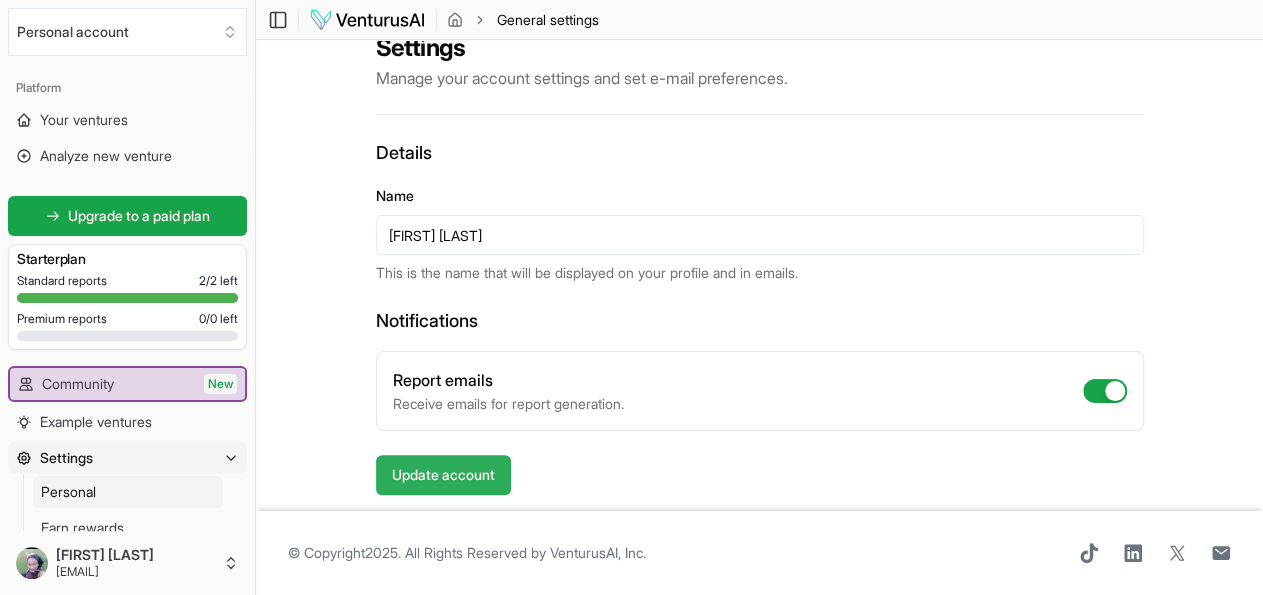 type 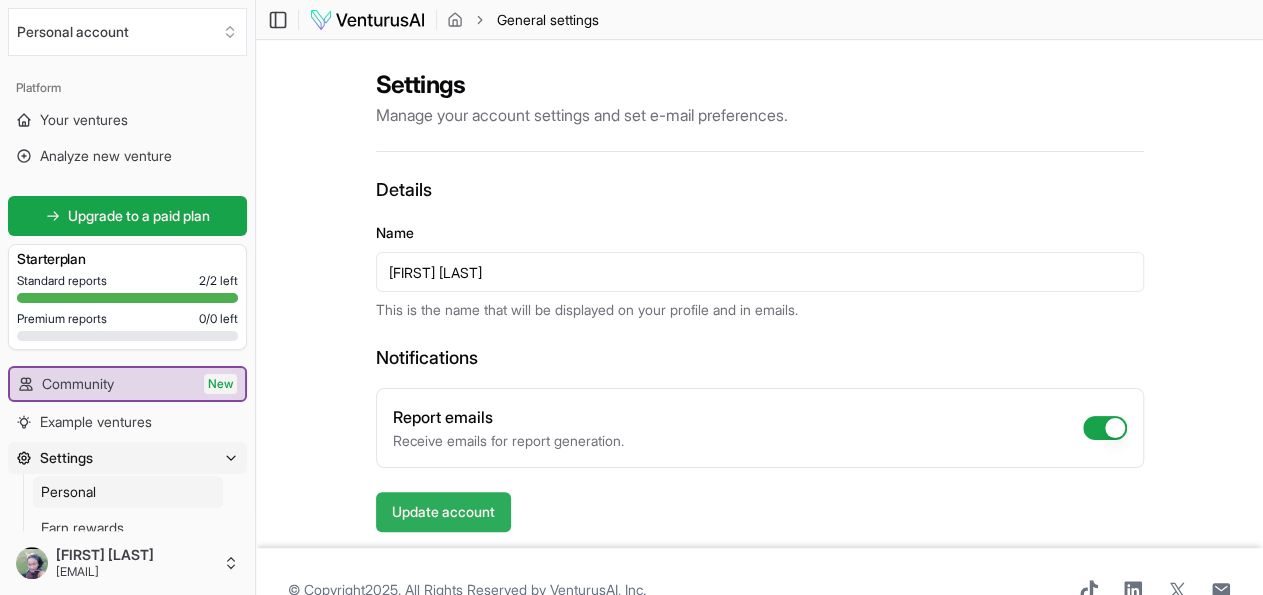 scroll, scrollTop: 0, scrollLeft: 0, axis: both 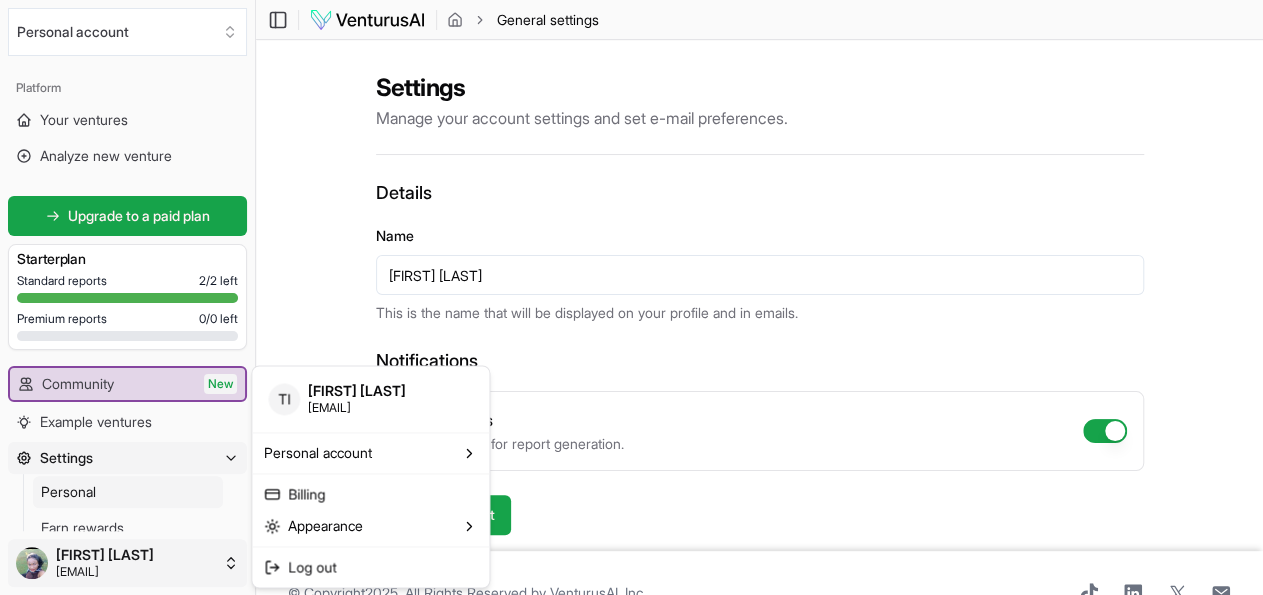 click on "We value your privacy We use cookies to enhance your browsing experience, serve personalized ads or content, and analyze our traffic. By clicking "Accept All", you consent to our use of cookies. Customize    Accept All Customize Consent Preferences   We use cookies to help you navigate efficiently and perform certain functions. You will find detailed information about all cookies under each consent category below. The cookies that are categorized as "Necessary" are stored on your browser as they are essential for enabling the basic functionalities of the site. ...  Show more Necessary Always Active Necessary cookies are required to enable the basic features of this site, such as providing secure log-in or adjusting your consent preferences. These cookies do not store any personally identifiable data. Cookie cookieyes-consent Duration 1 year Description Cookie __cf_bm Duration 1 hour Description This cookie, set by Cloudflare, is used to support Cloudflare Bot Management.  Cookie _cfuvid Duration session lidc" at bounding box center [631, 297] 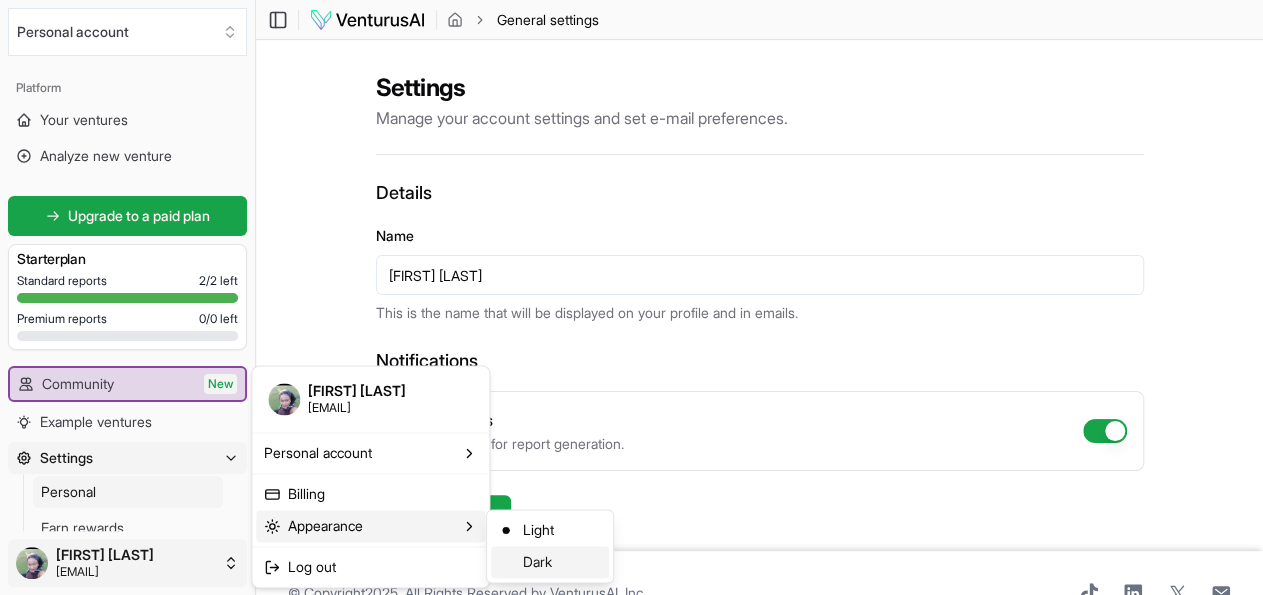 click on "Dark" at bounding box center (550, 562) 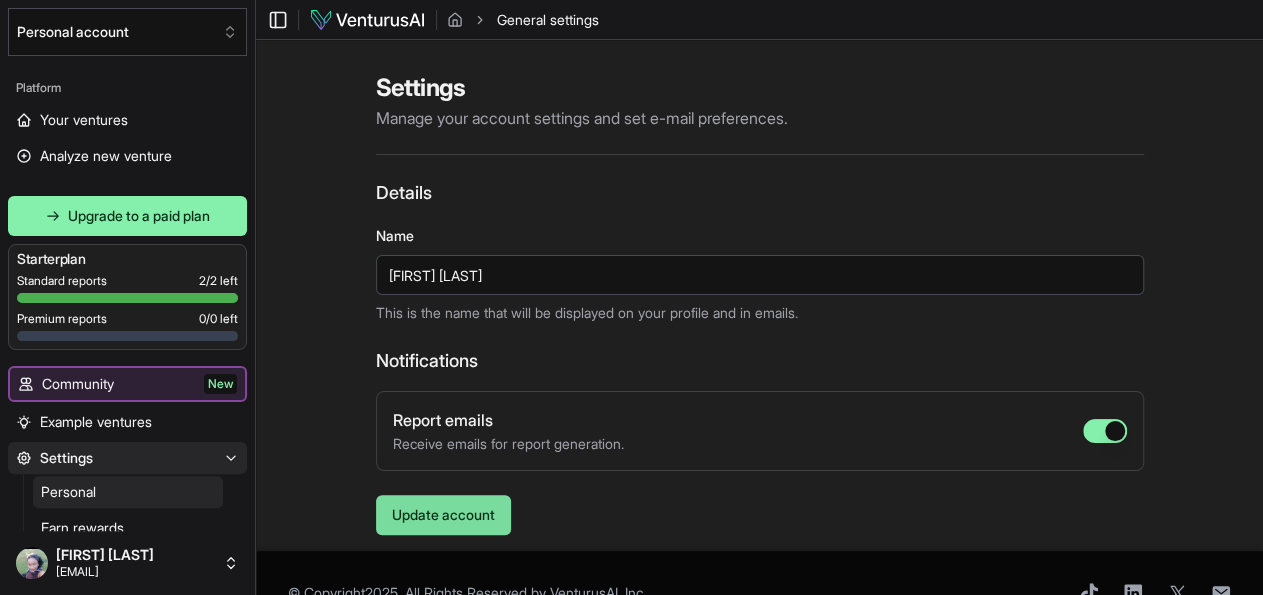 click on "Update account" at bounding box center (443, 515) 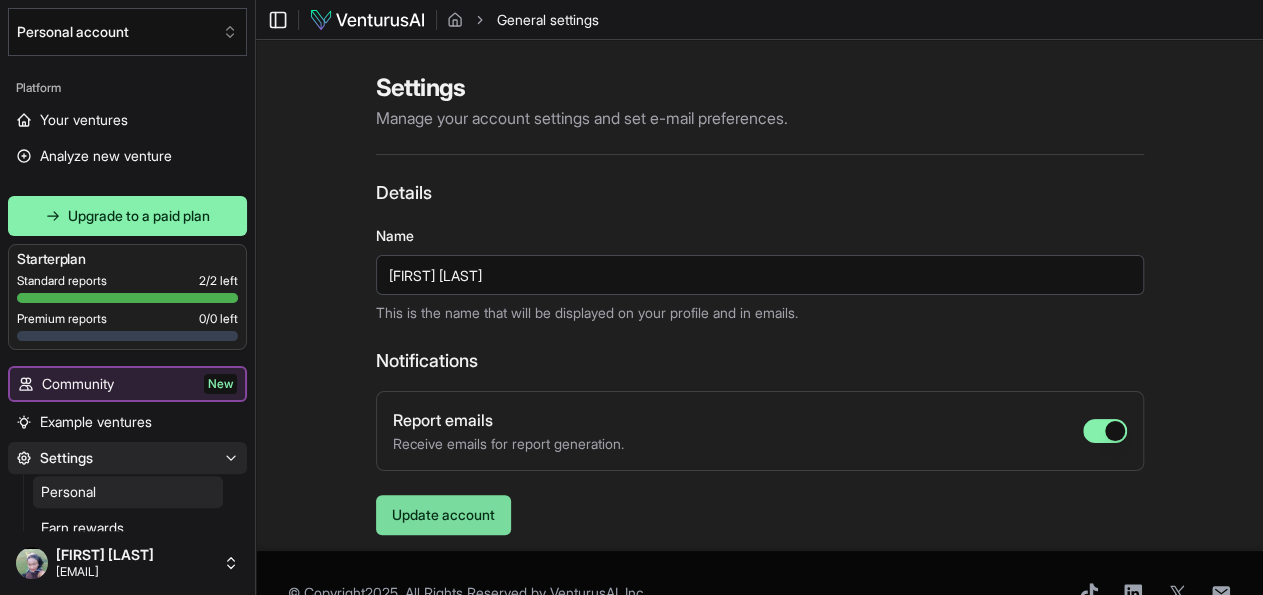 click on "Update account" at bounding box center [443, 515] 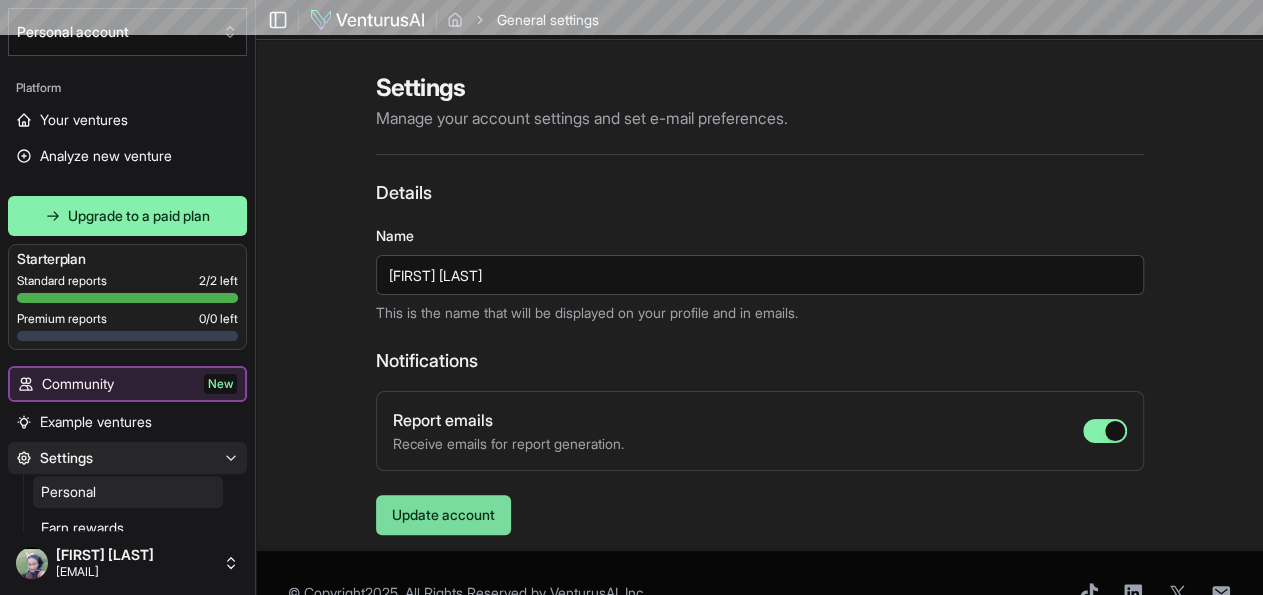 click on "Update account" at bounding box center (443, 515) 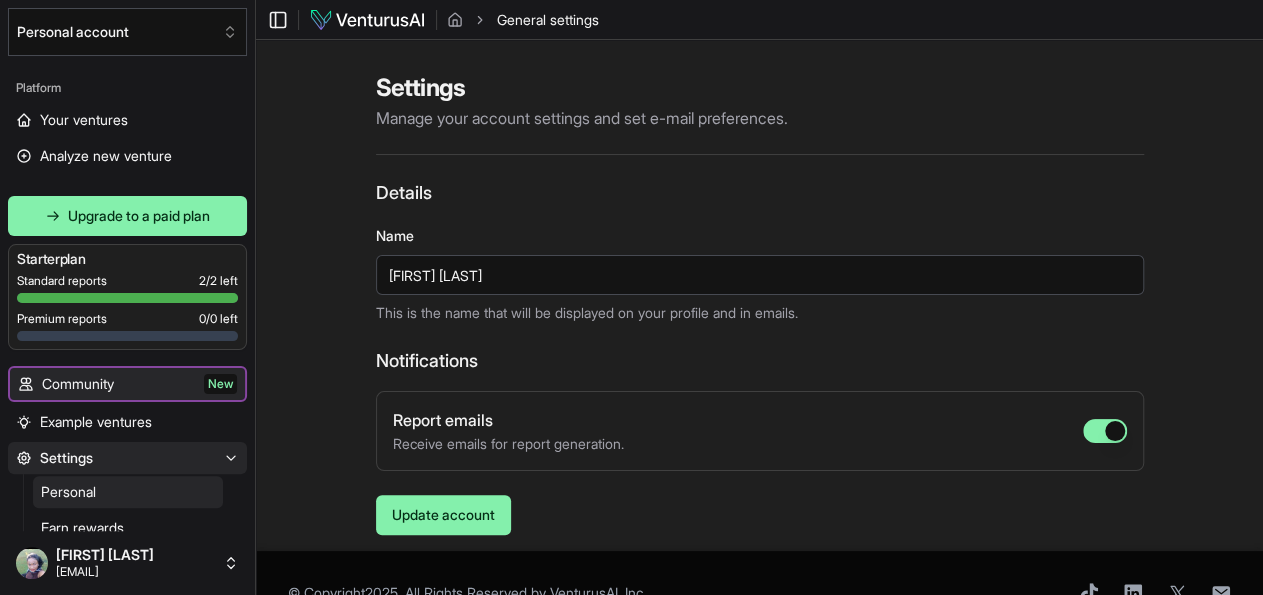 click on "New" at bounding box center (220, 384) 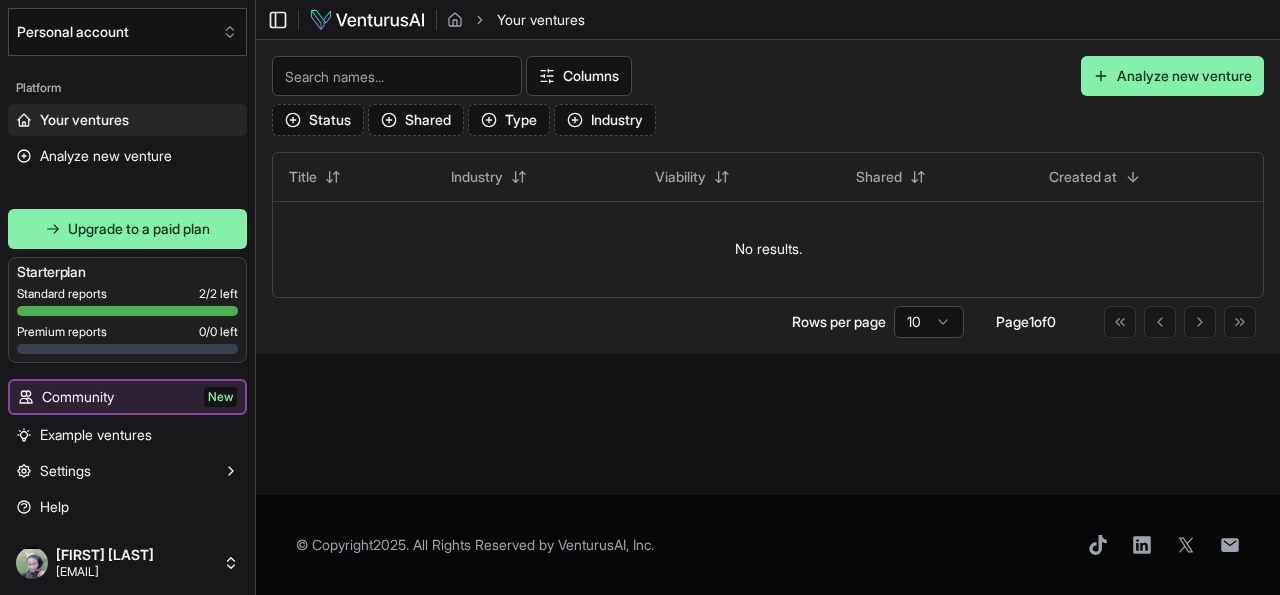 scroll, scrollTop: 0, scrollLeft: 0, axis: both 